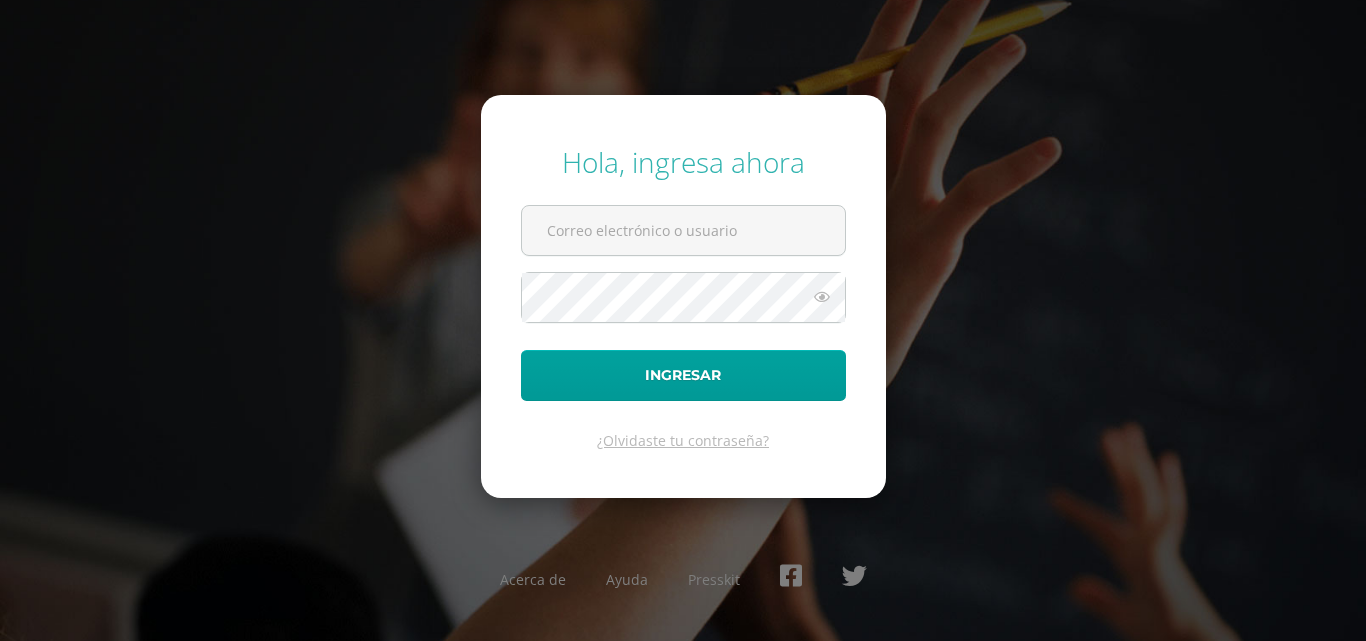 scroll, scrollTop: 0, scrollLeft: 0, axis: both 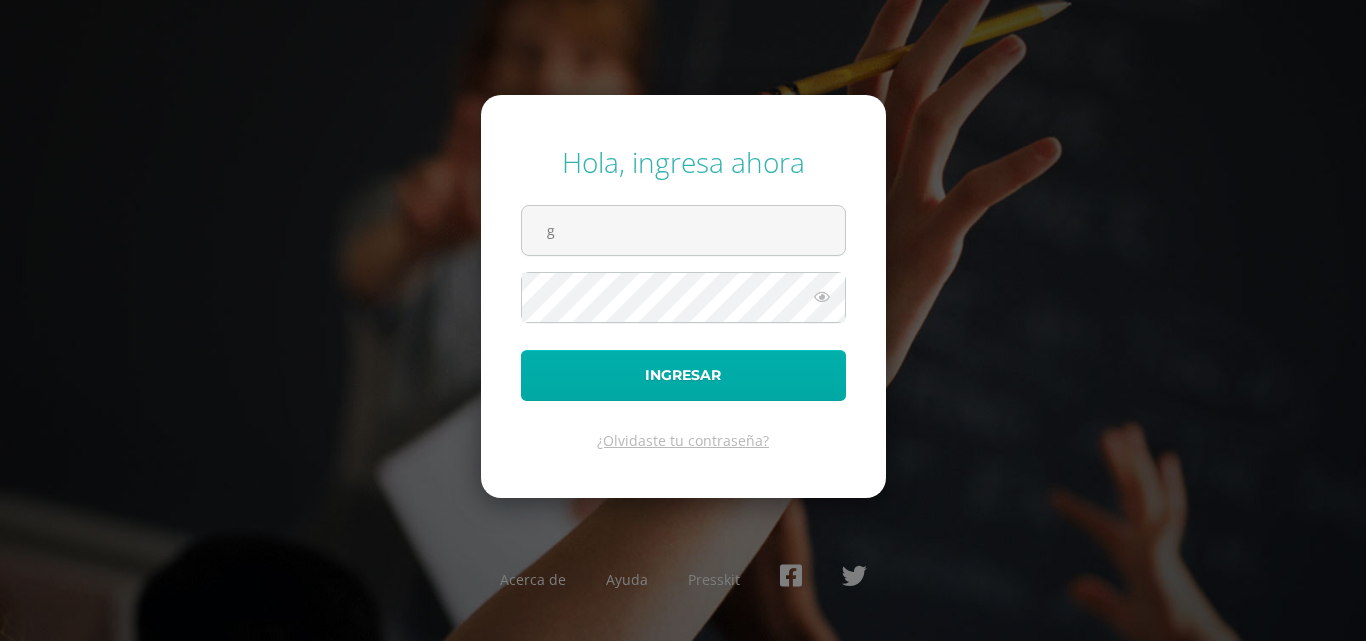 type on "gabrielarejopachi16@colegioselshaddai.edu.gt" 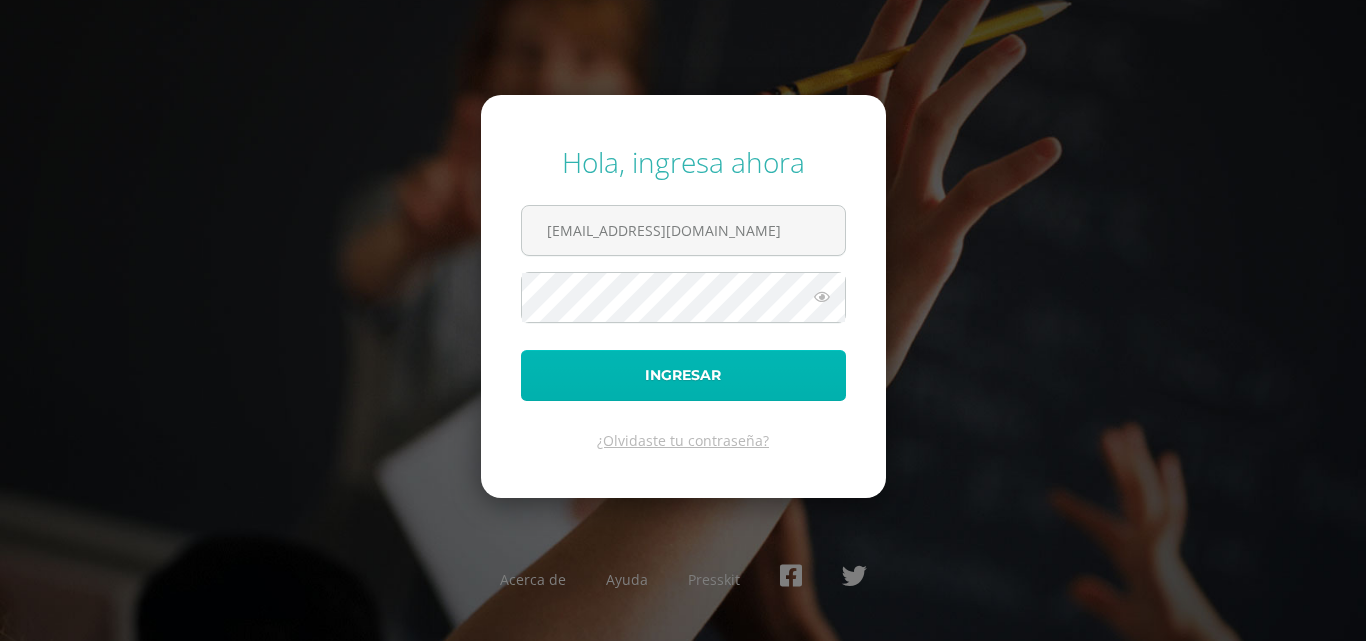 click on "Ingresar" at bounding box center (683, 375) 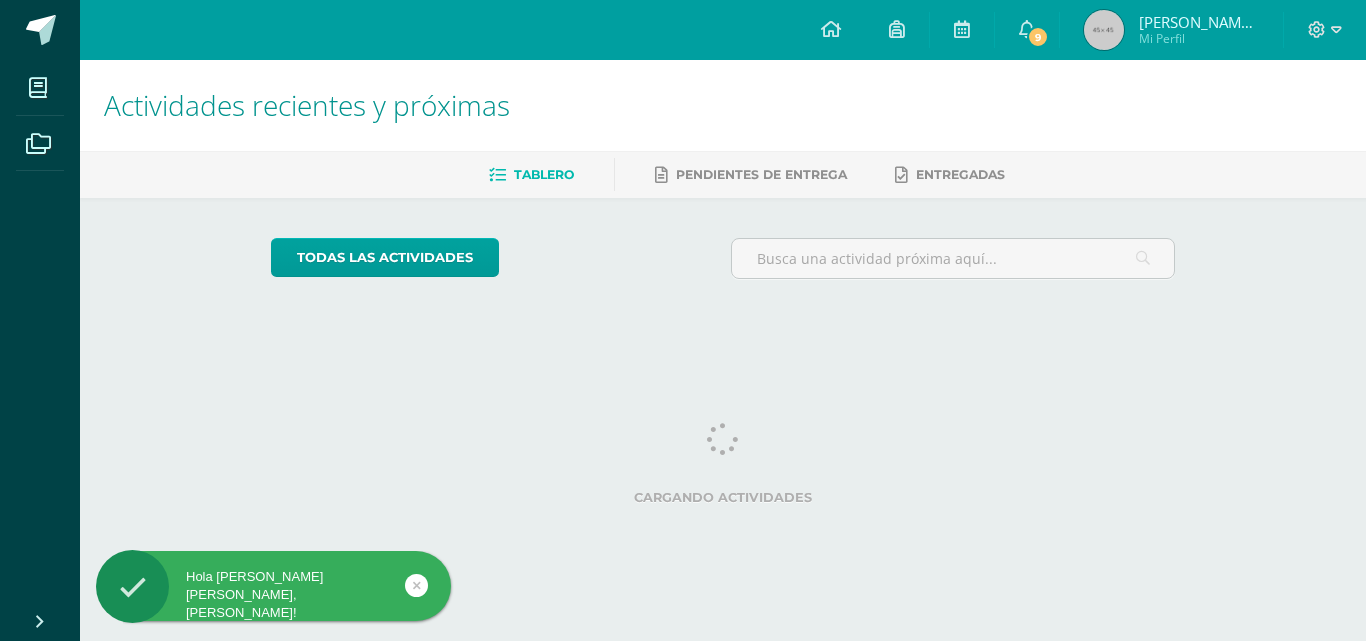 scroll, scrollTop: 0, scrollLeft: 0, axis: both 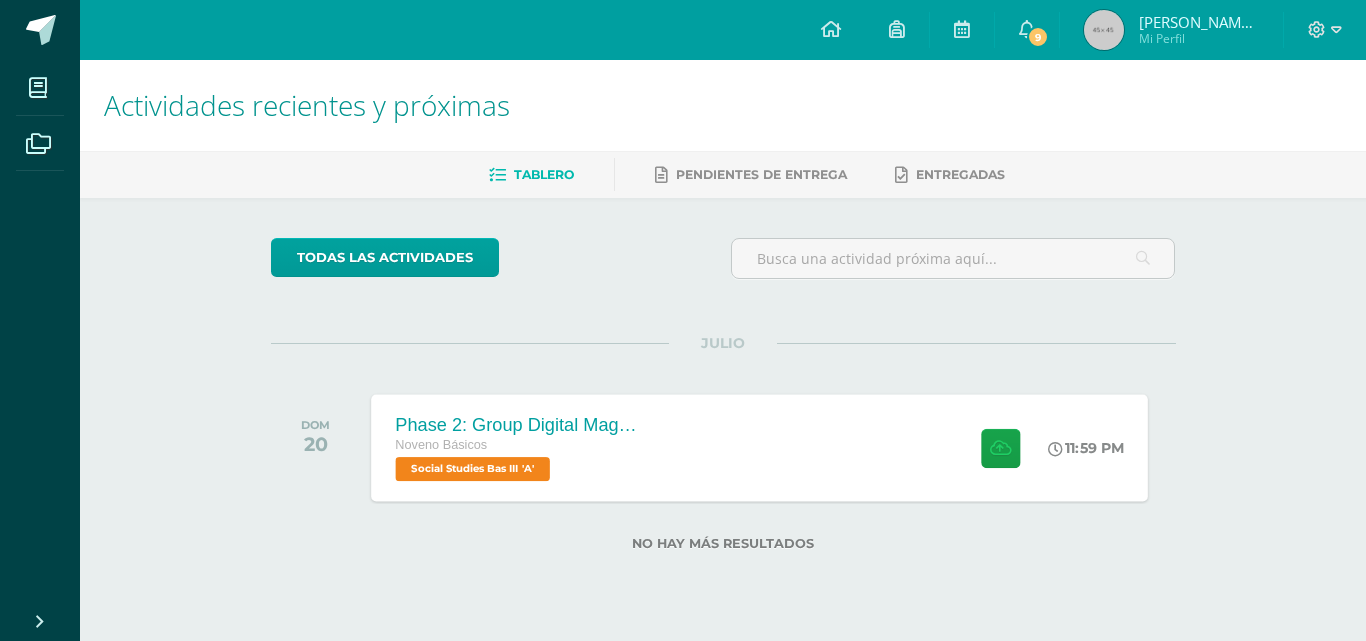 click on "Phase 2: Group Digital Magazine Page
Noveno Básicos
Social Studies  Bas III 'A'
11:59 PM
Phase 2: Group Digital Magazine Page
Social Studies  Bas III" at bounding box center [759, 447] 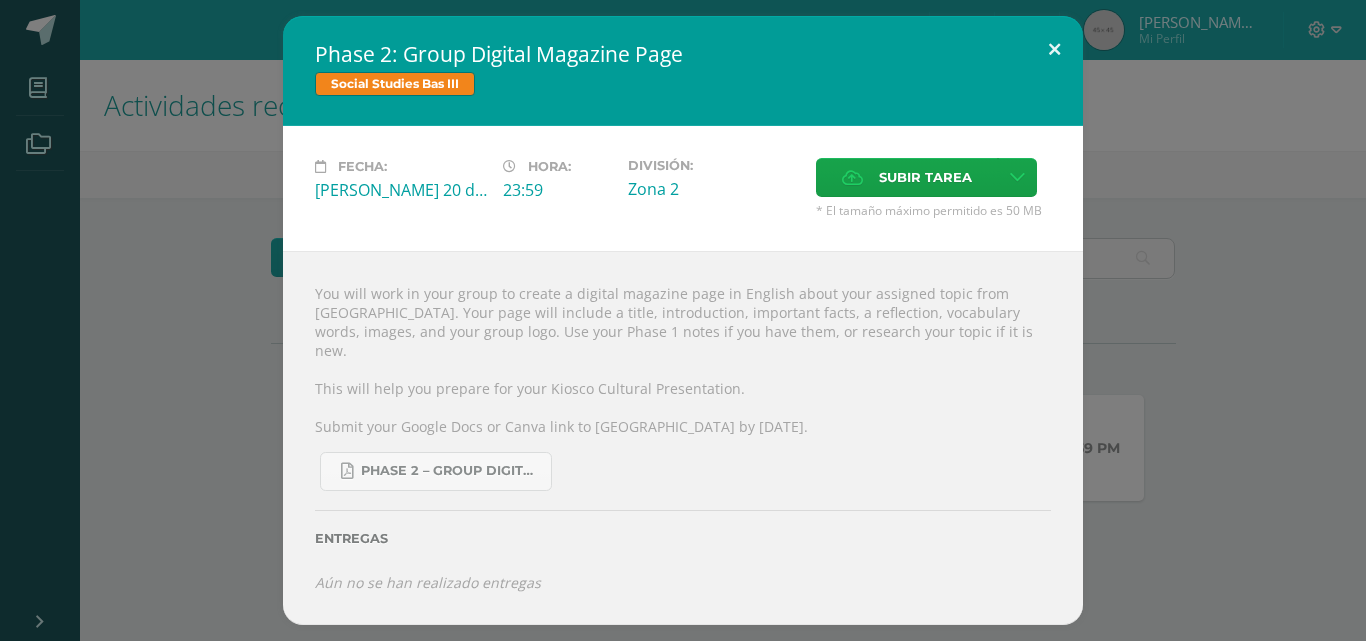 click at bounding box center (1054, 50) 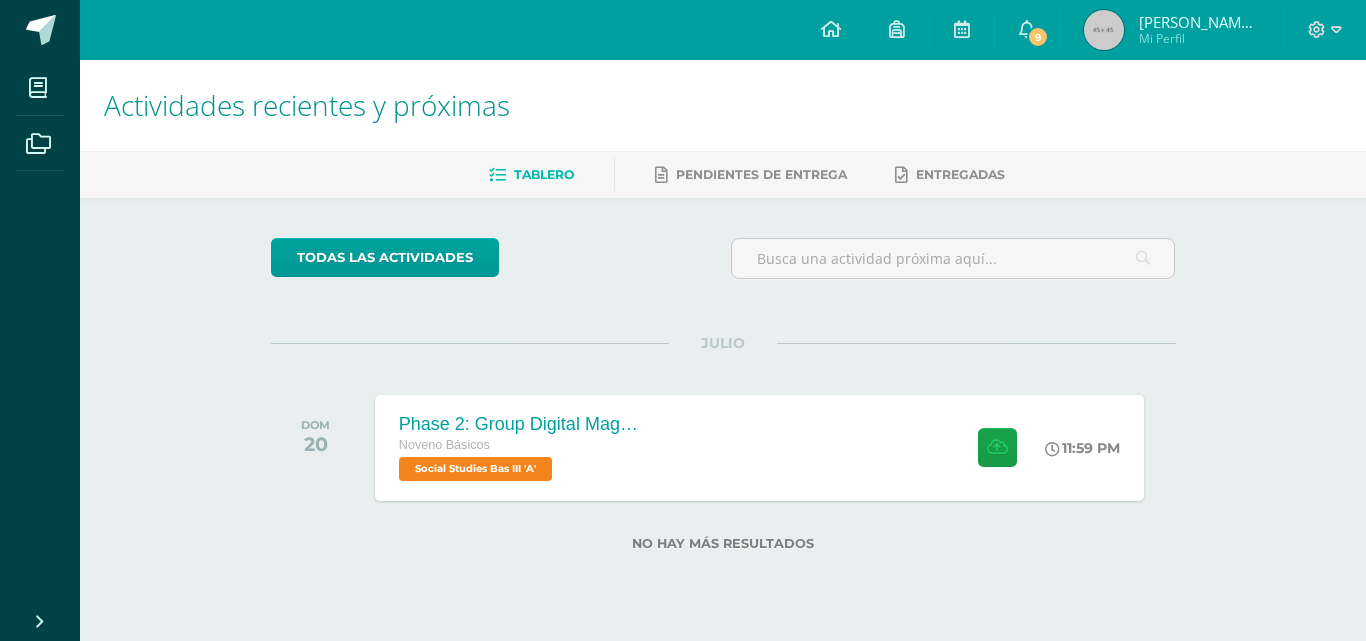 click at bounding box center [1104, 30] 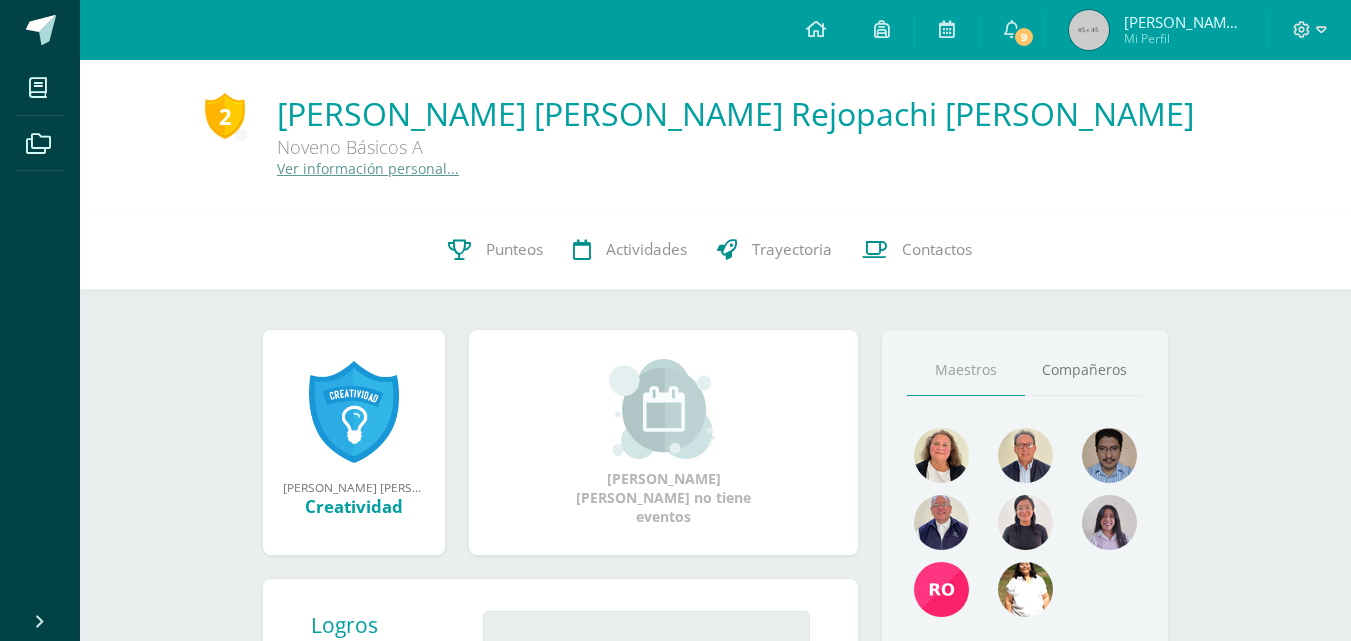 scroll, scrollTop: 0, scrollLeft: 0, axis: both 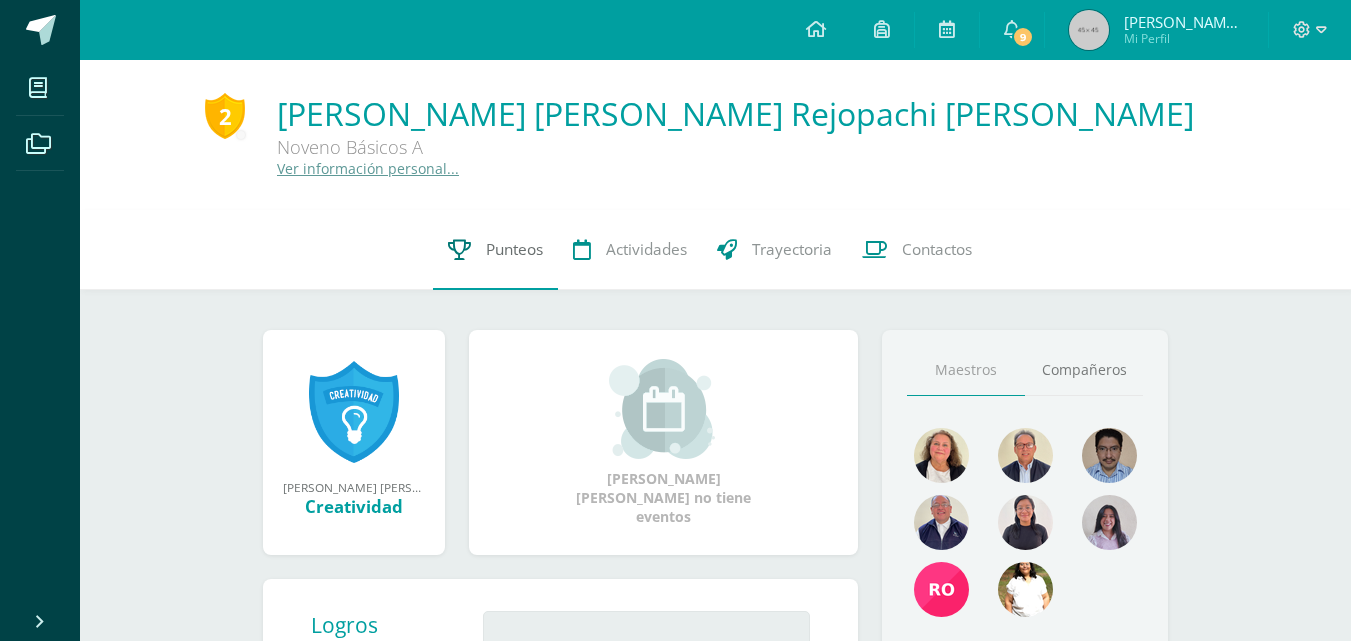 click on "Punteos" at bounding box center [514, 249] 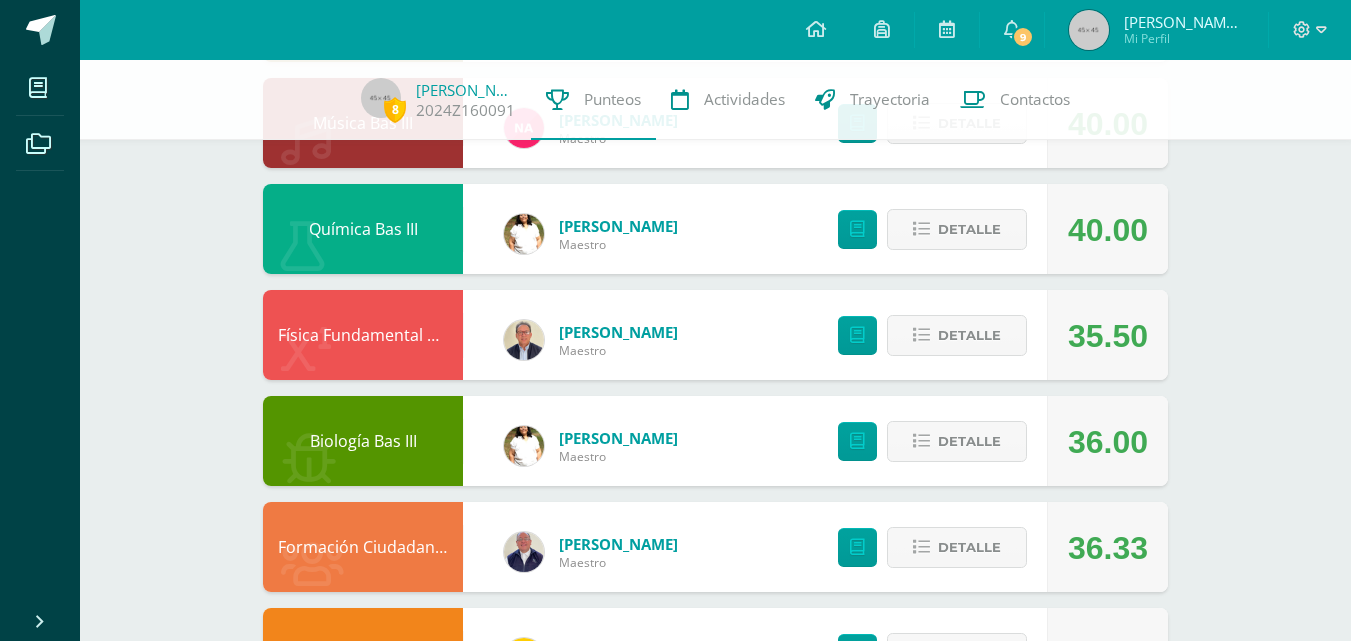 scroll, scrollTop: 1393, scrollLeft: 0, axis: vertical 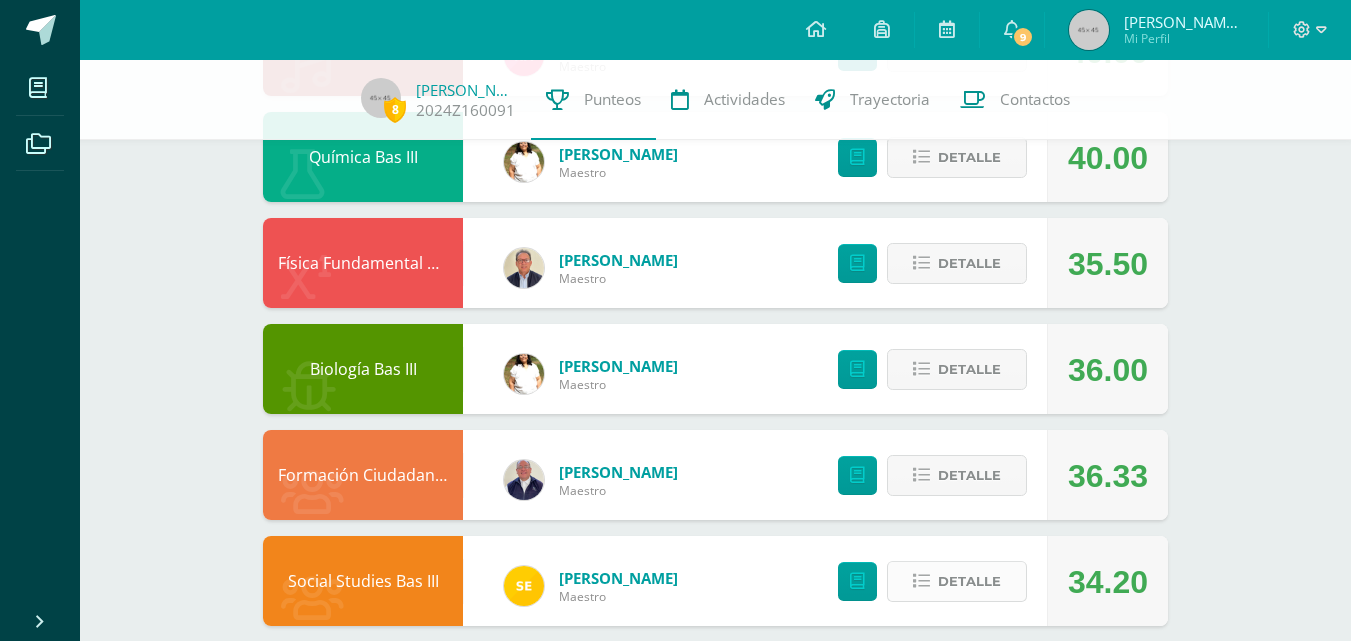 click on "Detalle" at bounding box center [957, 581] 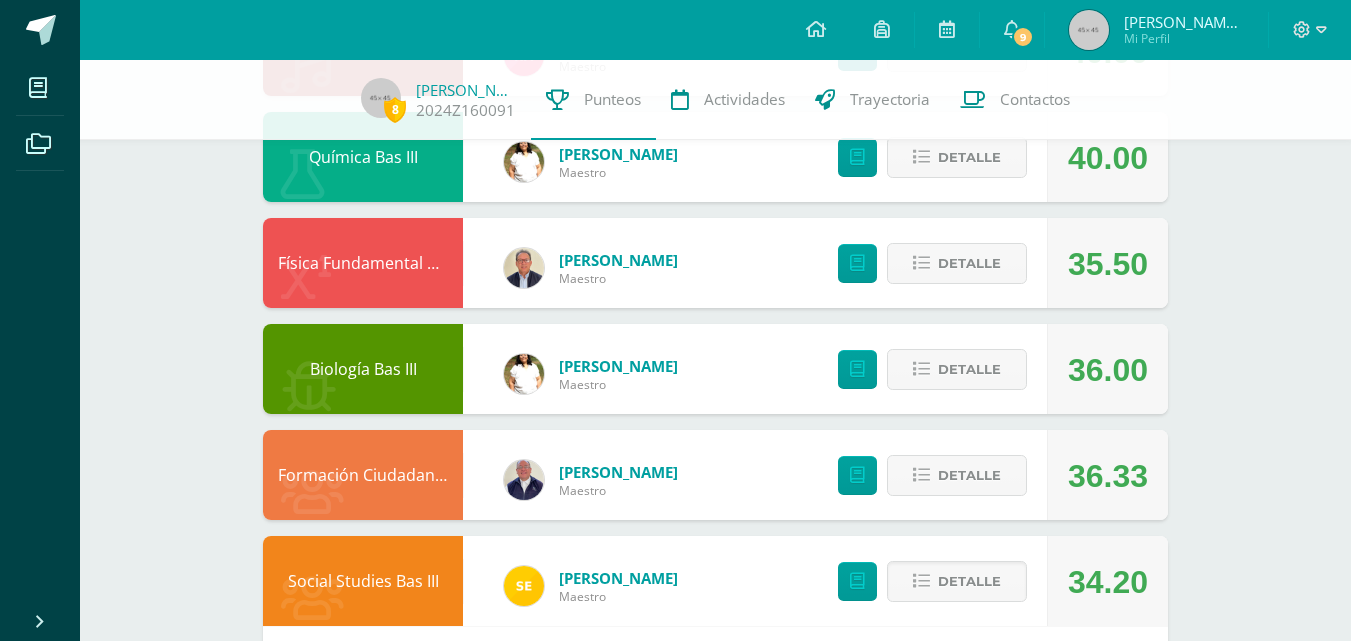 type 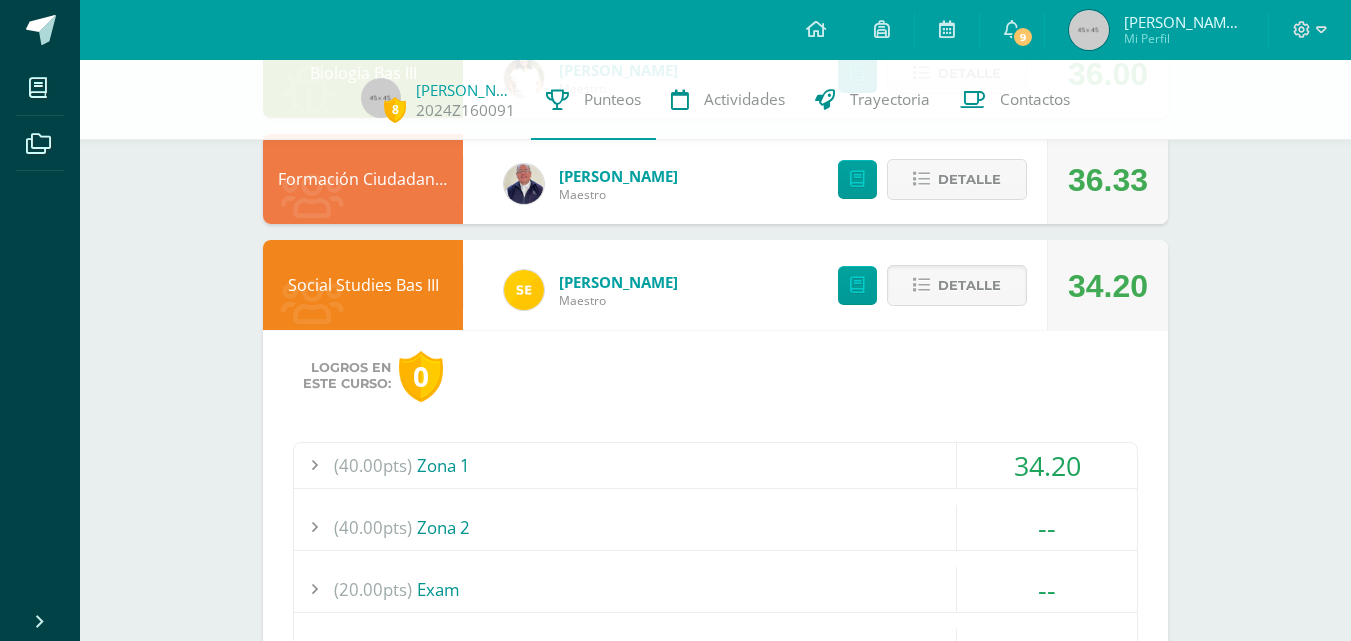 scroll, scrollTop: 1840, scrollLeft: 0, axis: vertical 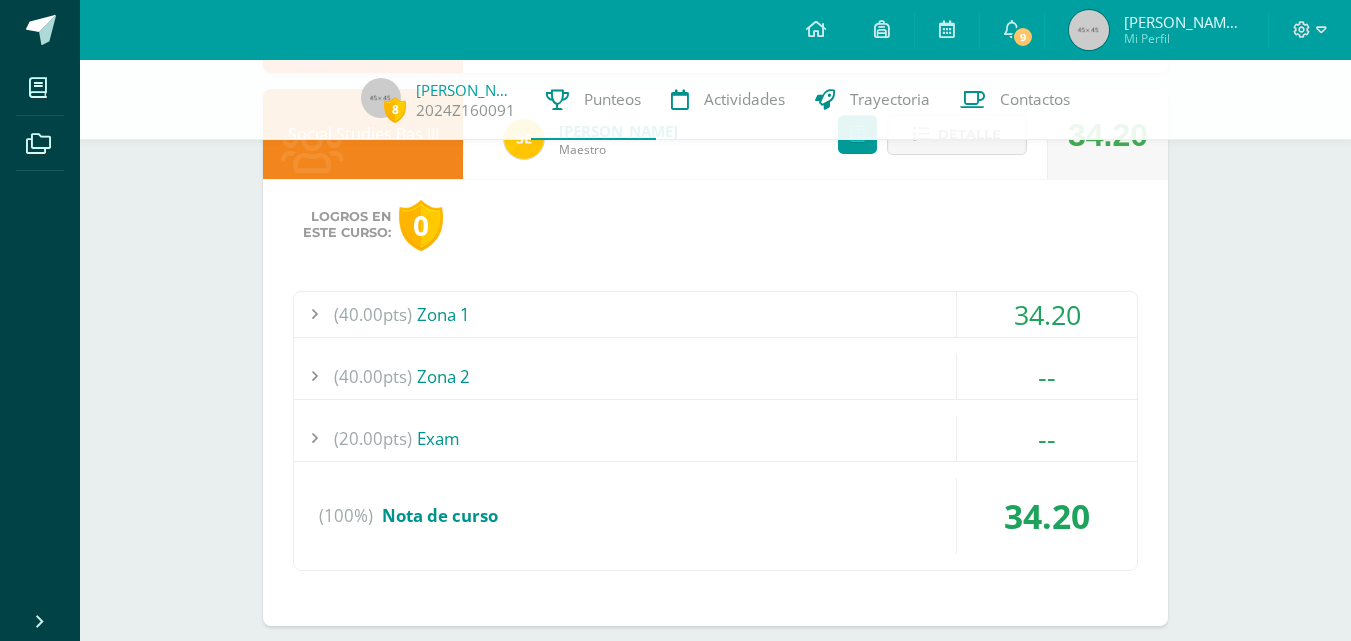 click on "(40.00pts)
Zona 1" at bounding box center [715, 314] 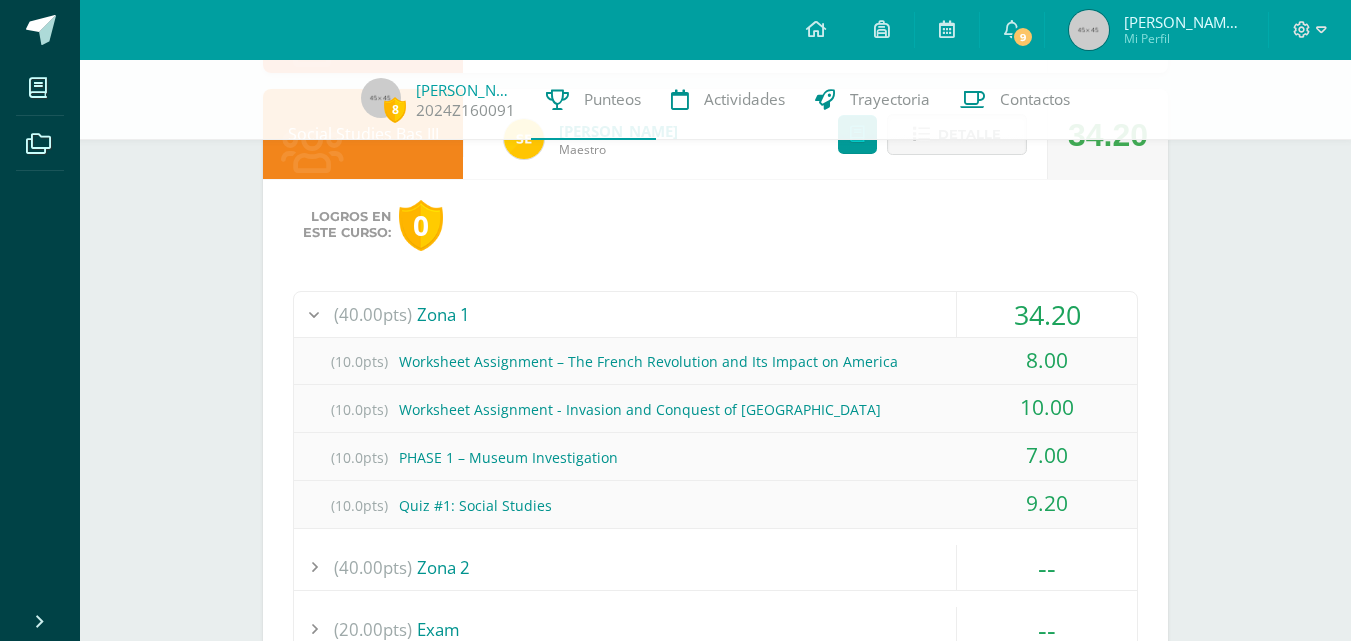 click on "(10.0pts)  PHASE 1 – Museum Investigation" at bounding box center (715, 457) 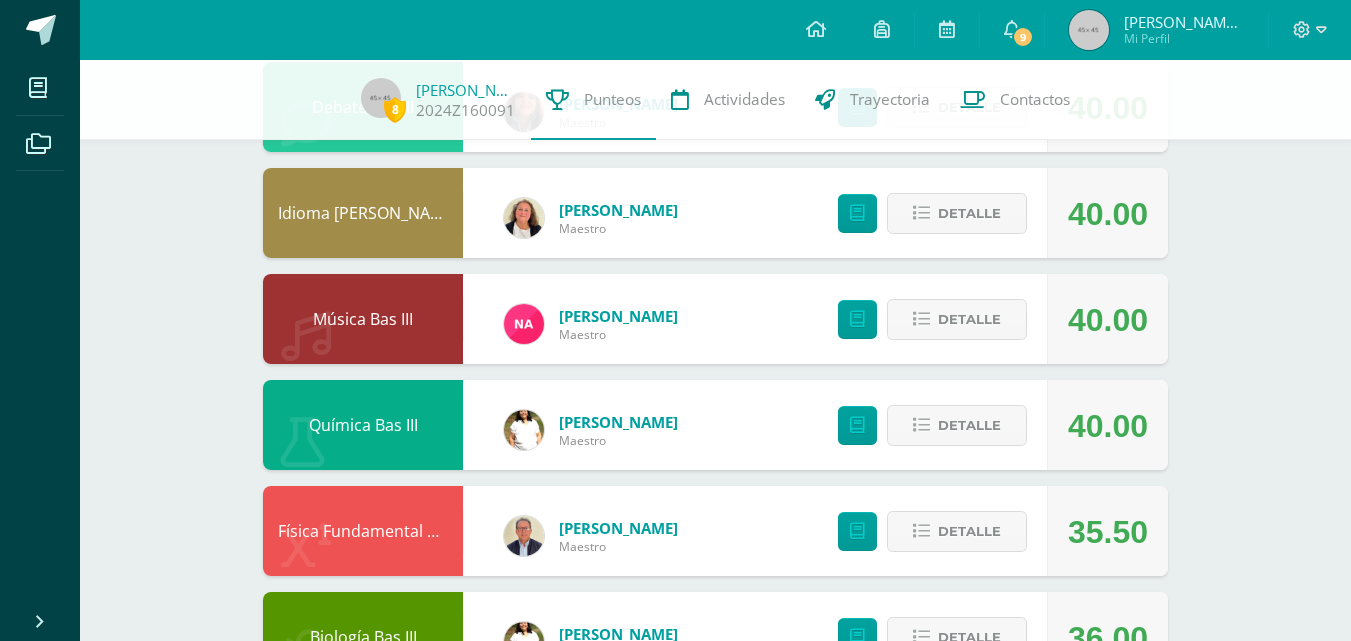 scroll, scrollTop: 1120, scrollLeft: 0, axis: vertical 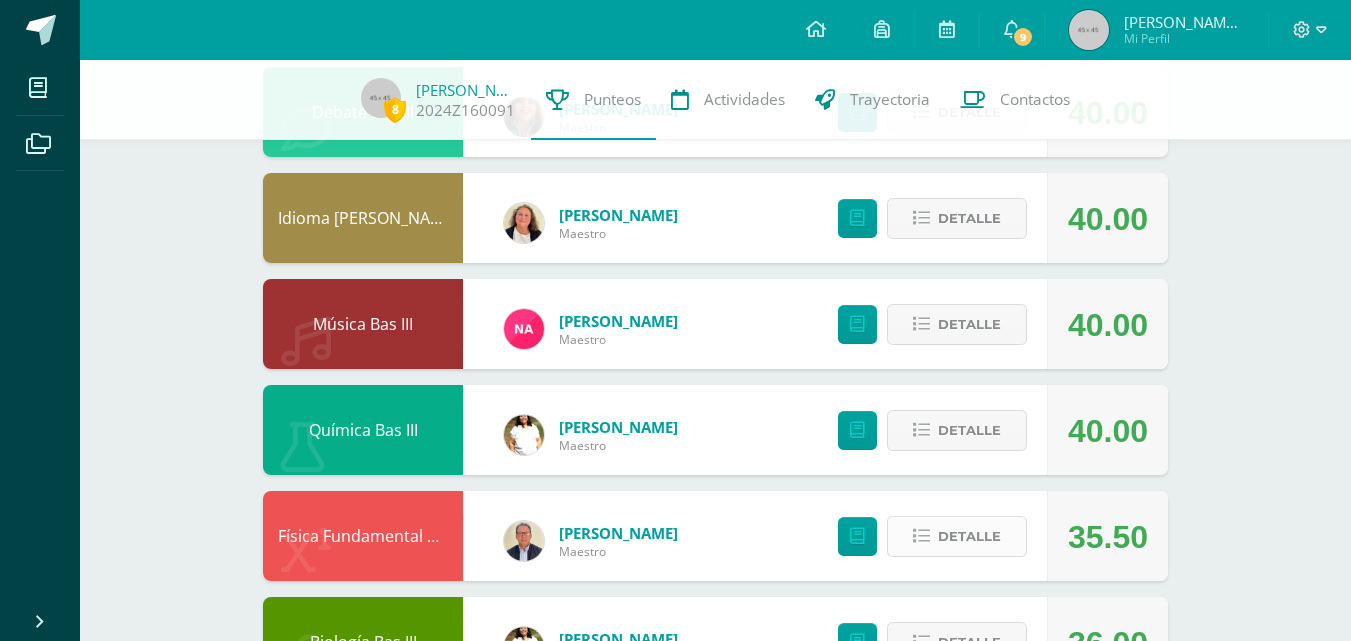 click on "Detalle" at bounding box center [969, 536] 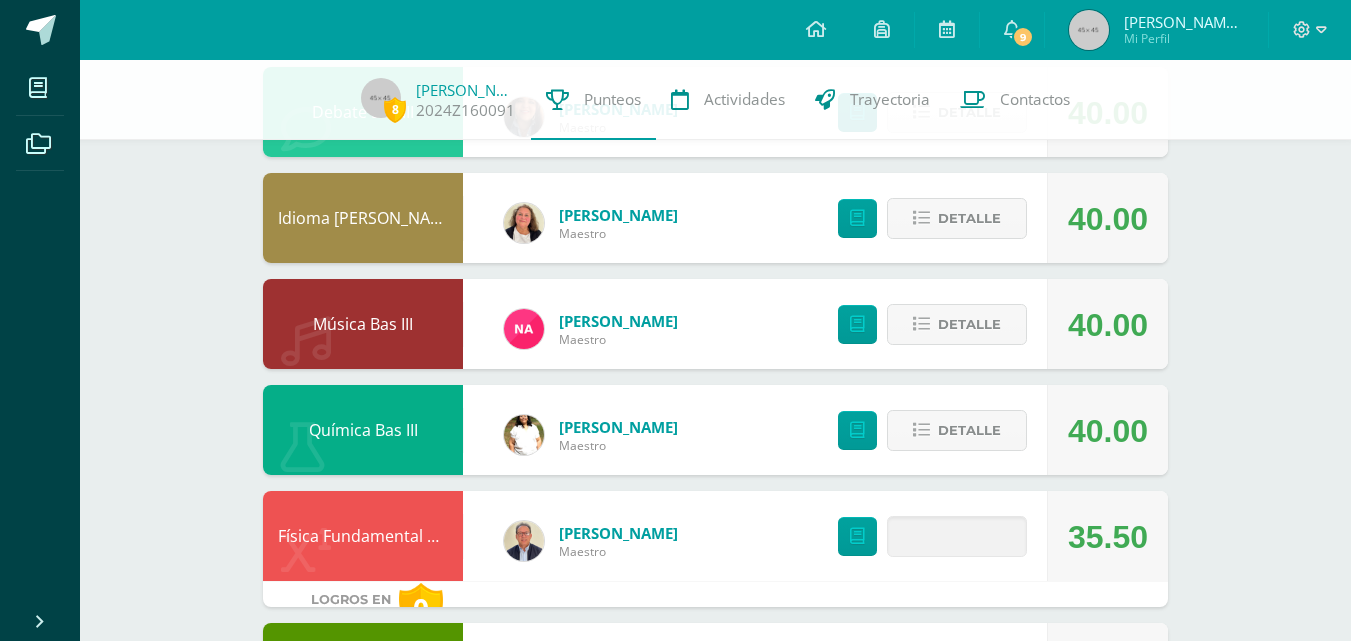type 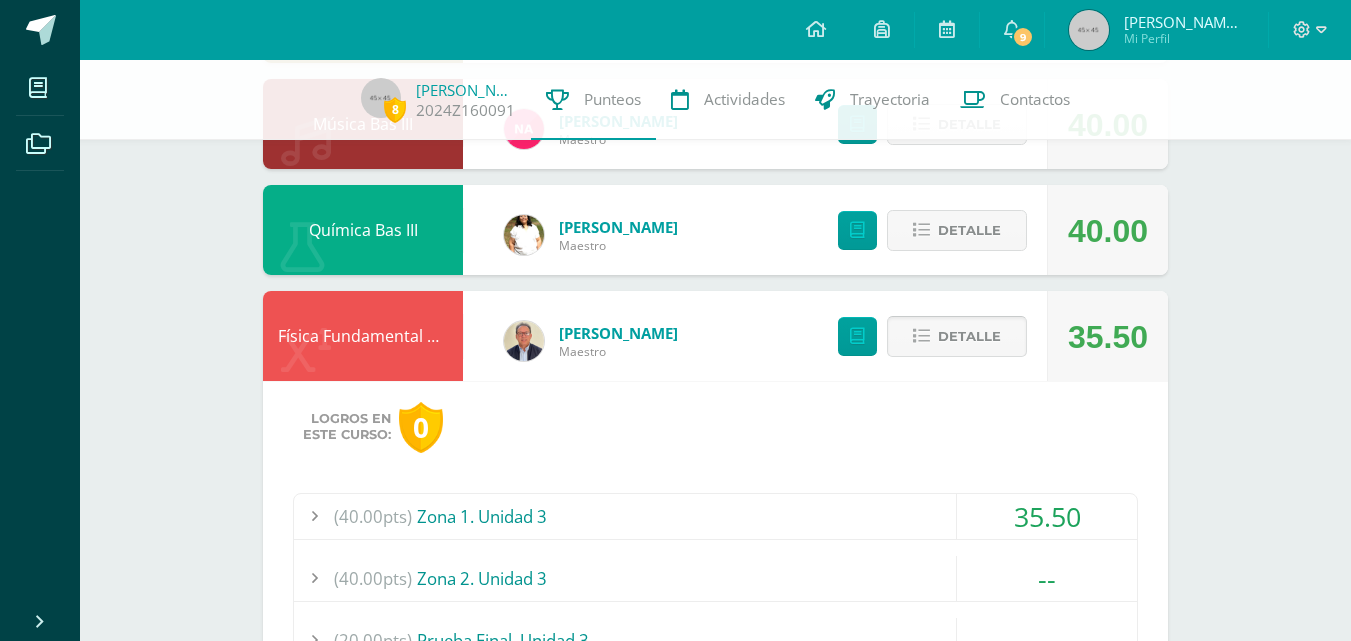 scroll, scrollTop: 1360, scrollLeft: 0, axis: vertical 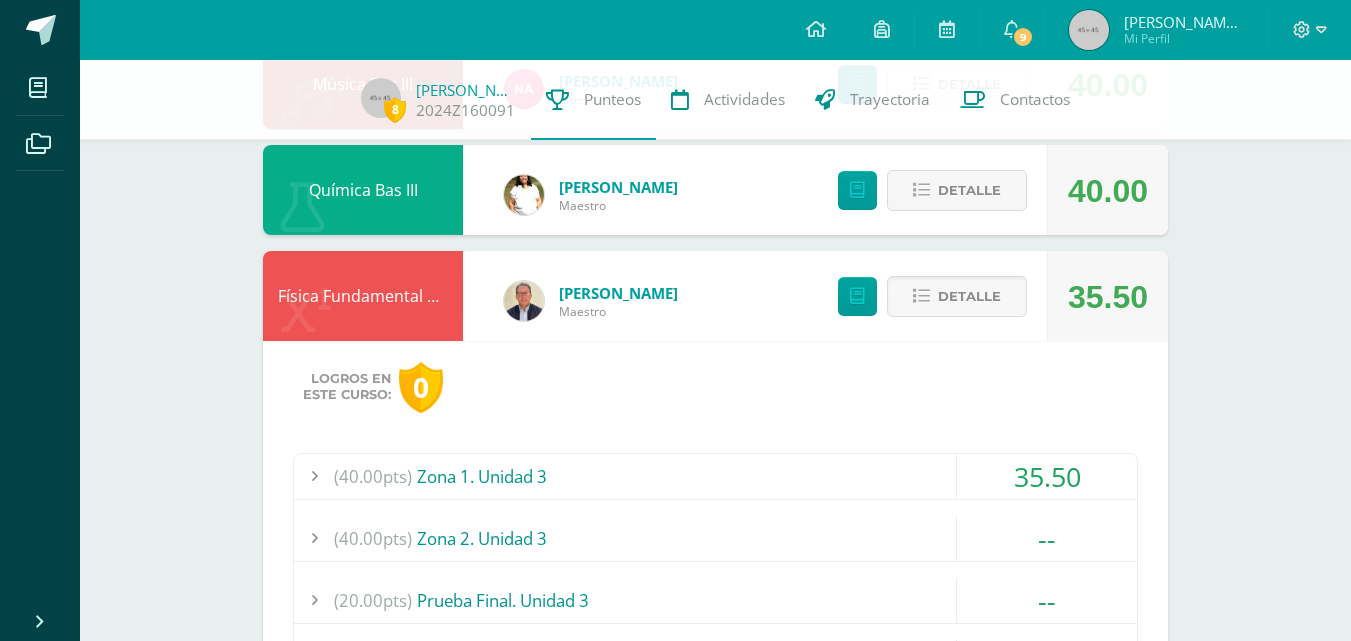 click on "(40.00pts)
Zona 1. Unidad 3" at bounding box center (715, 476) 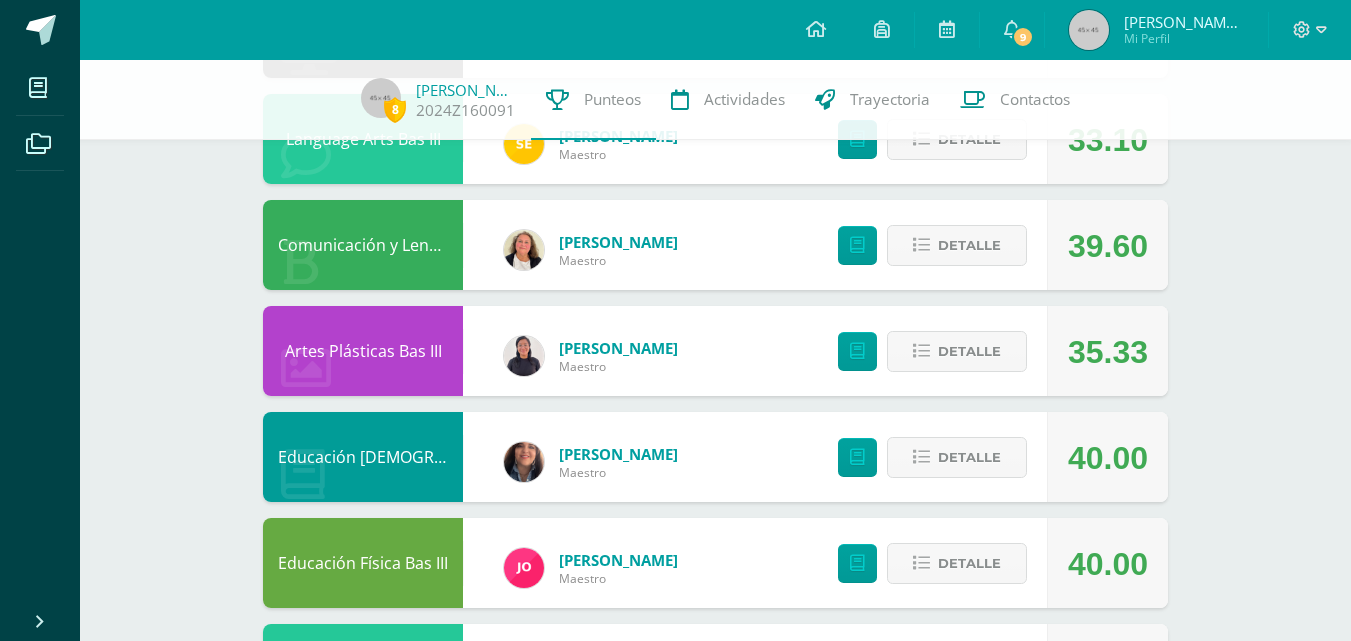 scroll, scrollTop: 560, scrollLeft: 0, axis: vertical 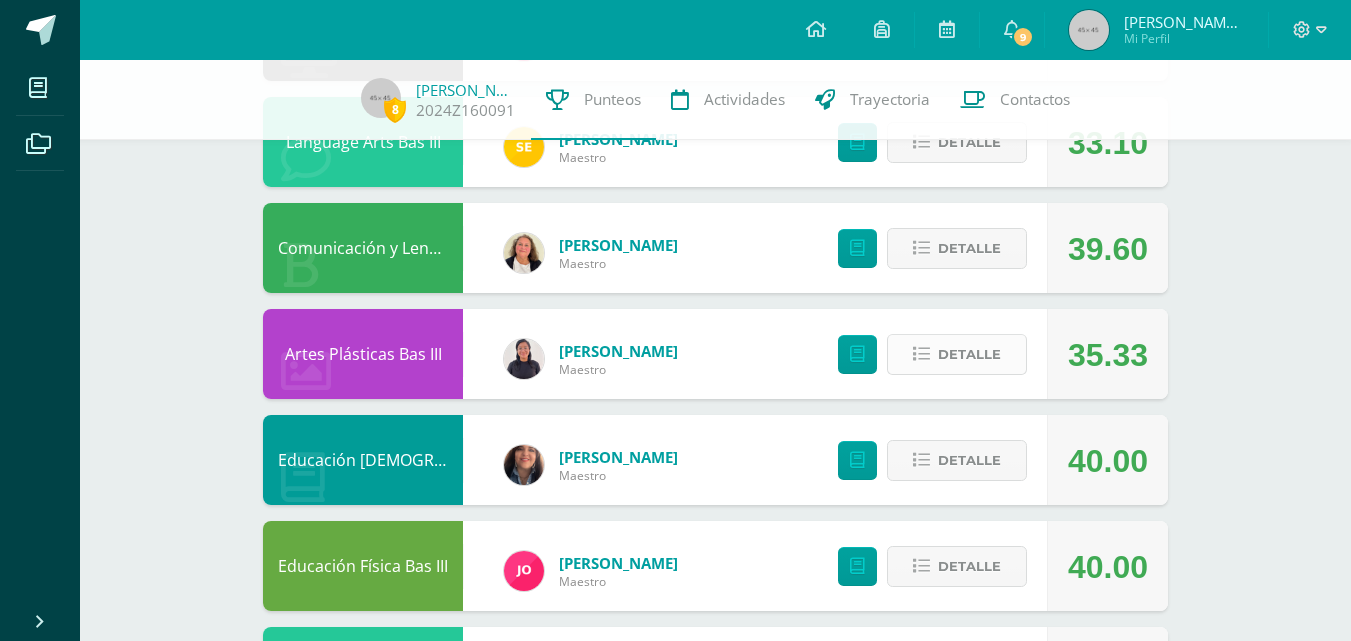 click on "Detalle" at bounding box center (969, 354) 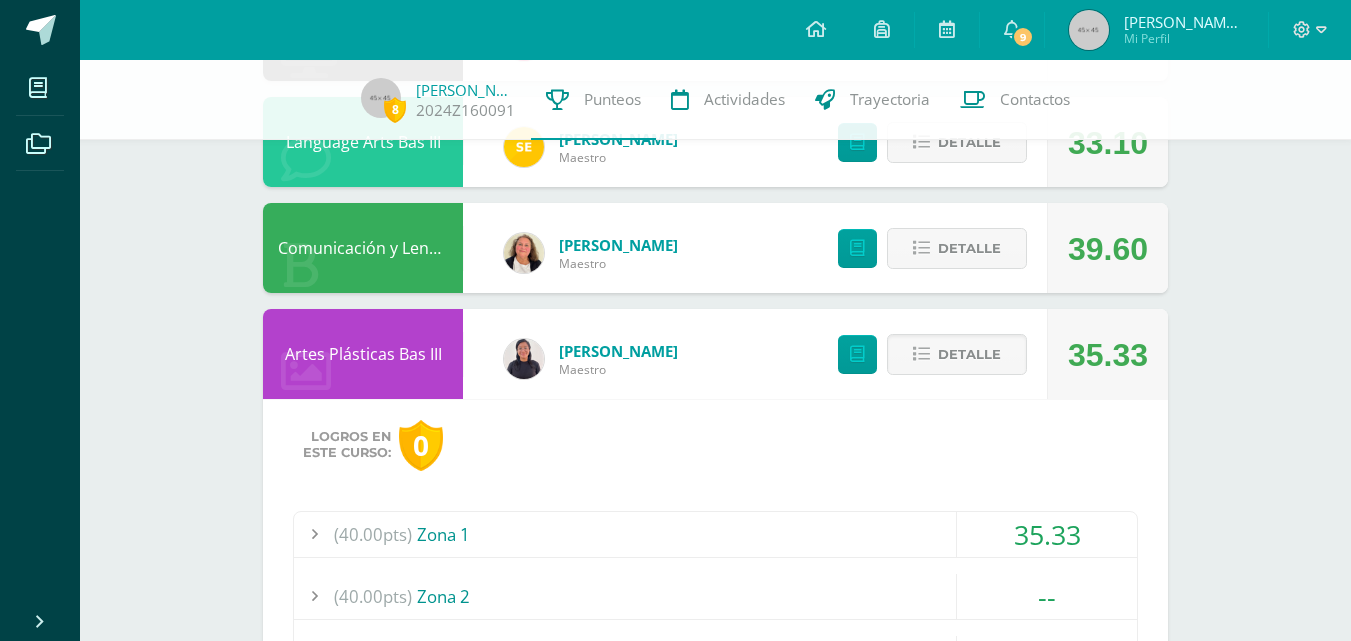 click on "(40.00pts)
Zona 1" at bounding box center (715, 534) 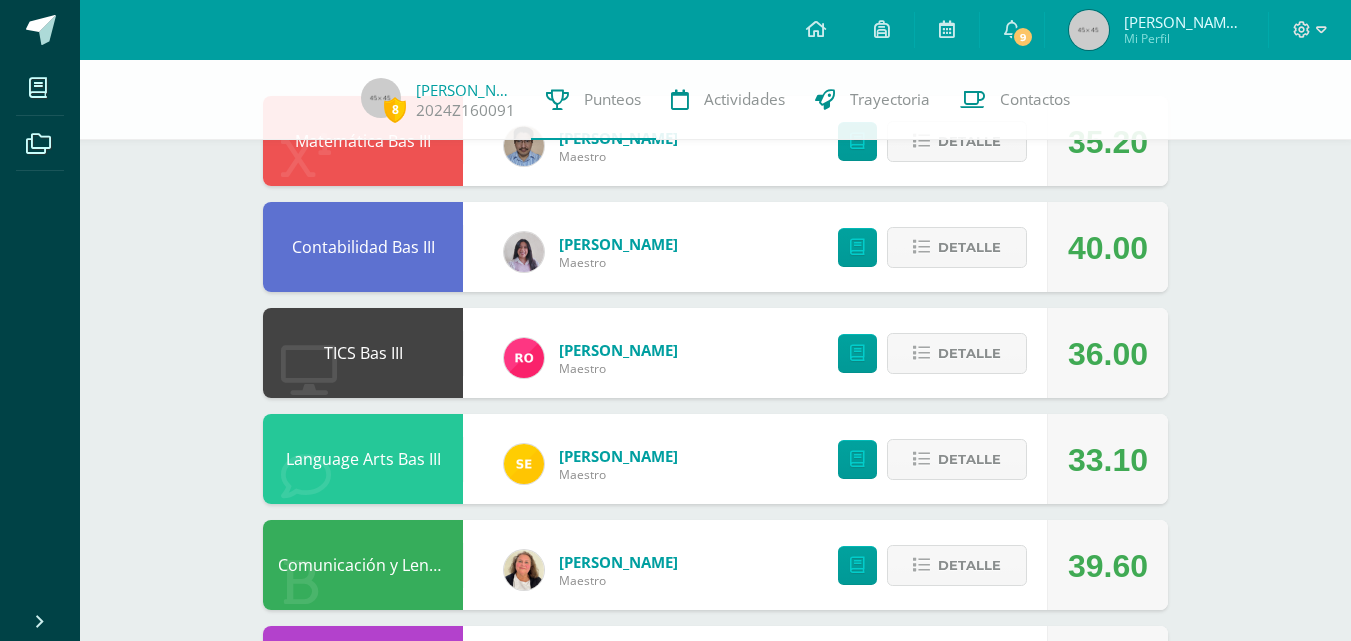 scroll, scrollTop: 240, scrollLeft: 0, axis: vertical 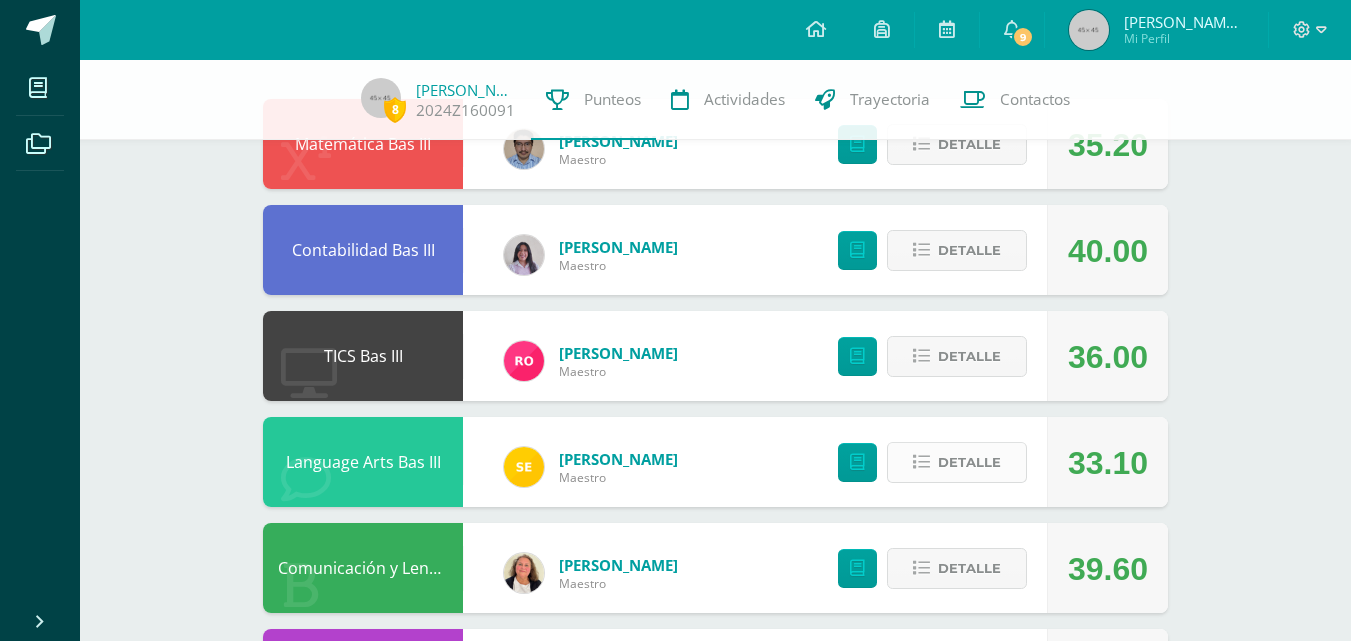 click on "Detalle" at bounding box center (969, 462) 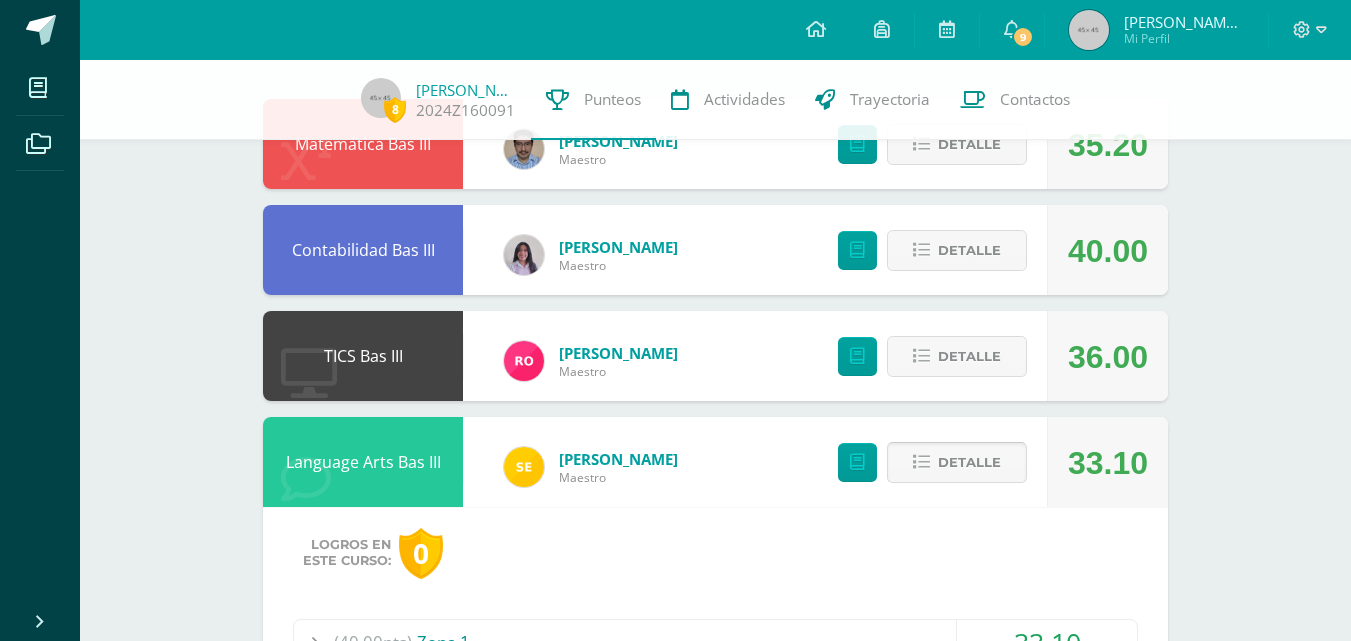 type 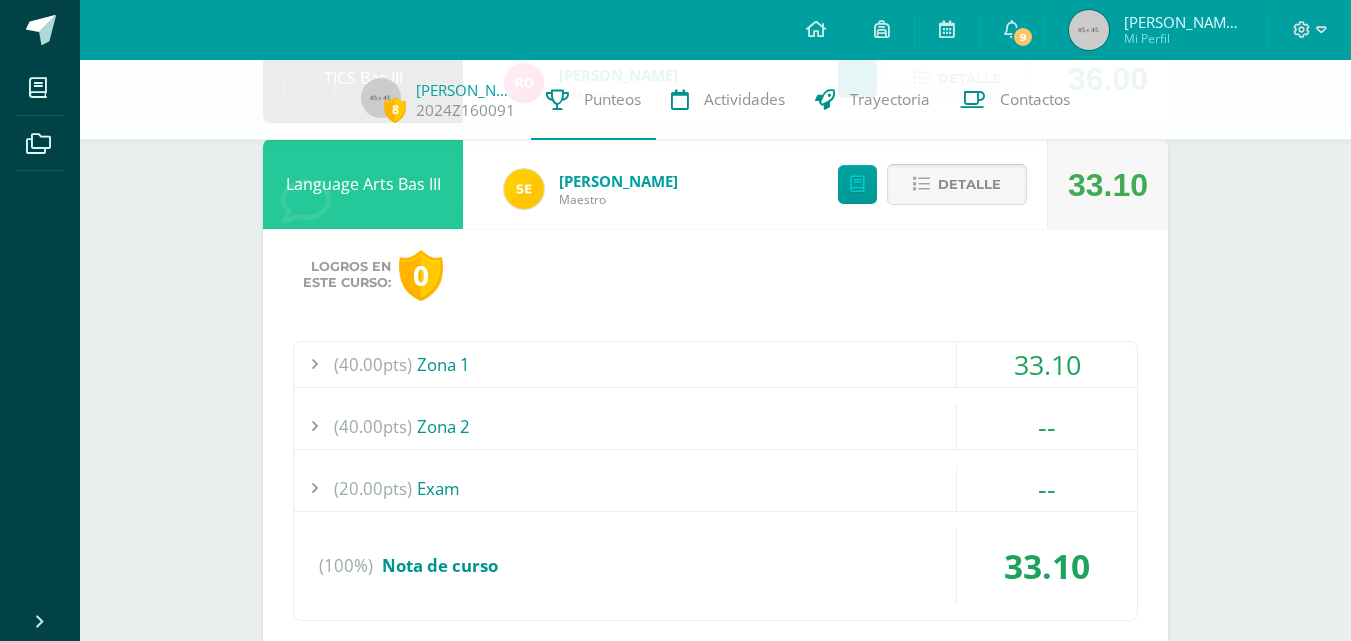 scroll, scrollTop: 520, scrollLeft: 0, axis: vertical 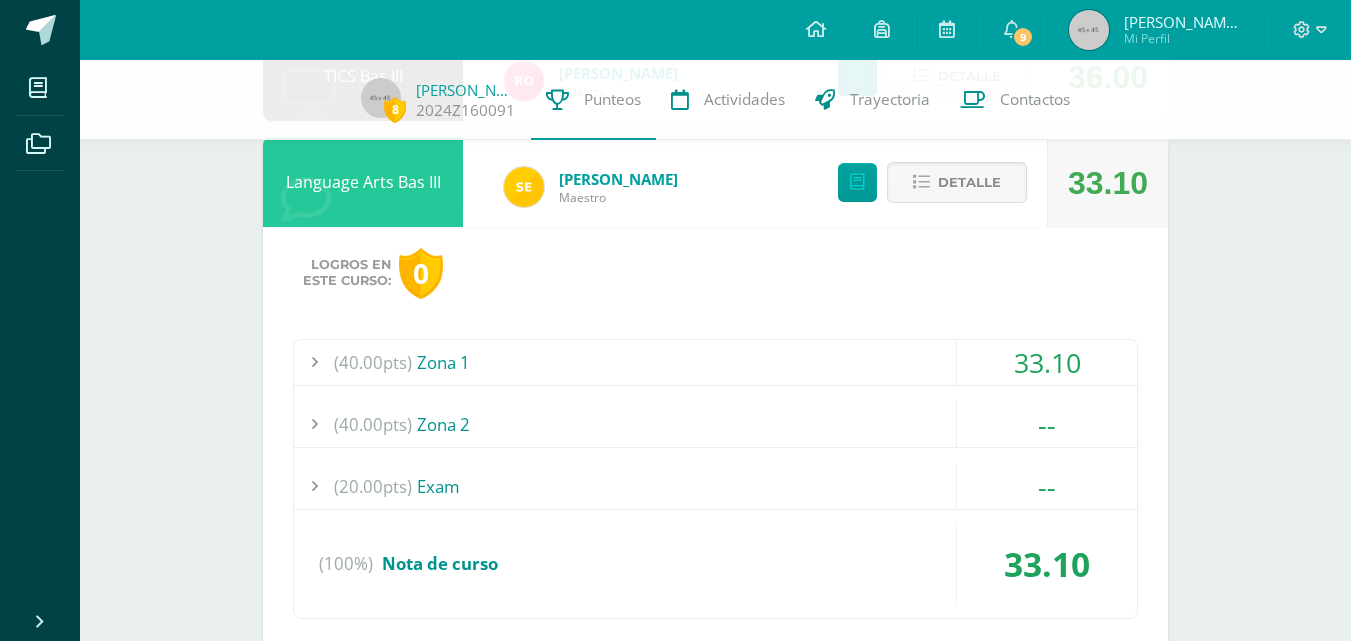 click on "(40.00pts)
Zona 1" at bounding box center (715, 362) 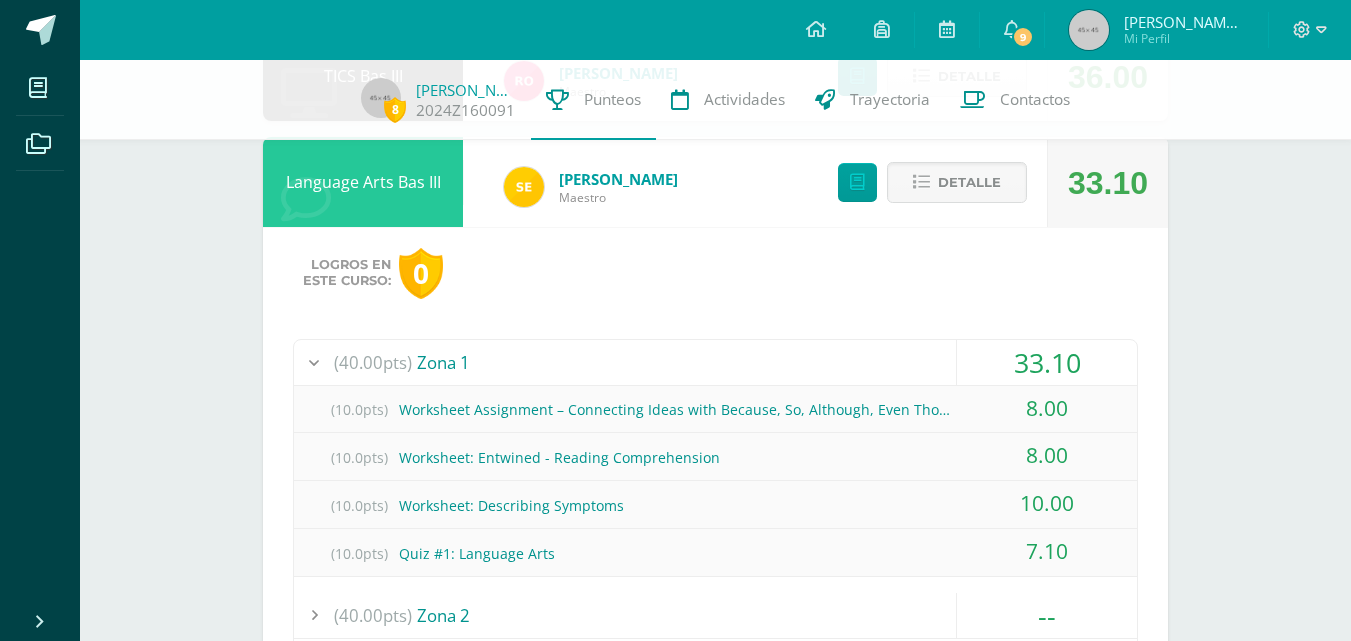 click on "(40.00pts)
Zona 1" at bounding box center (715, 362) 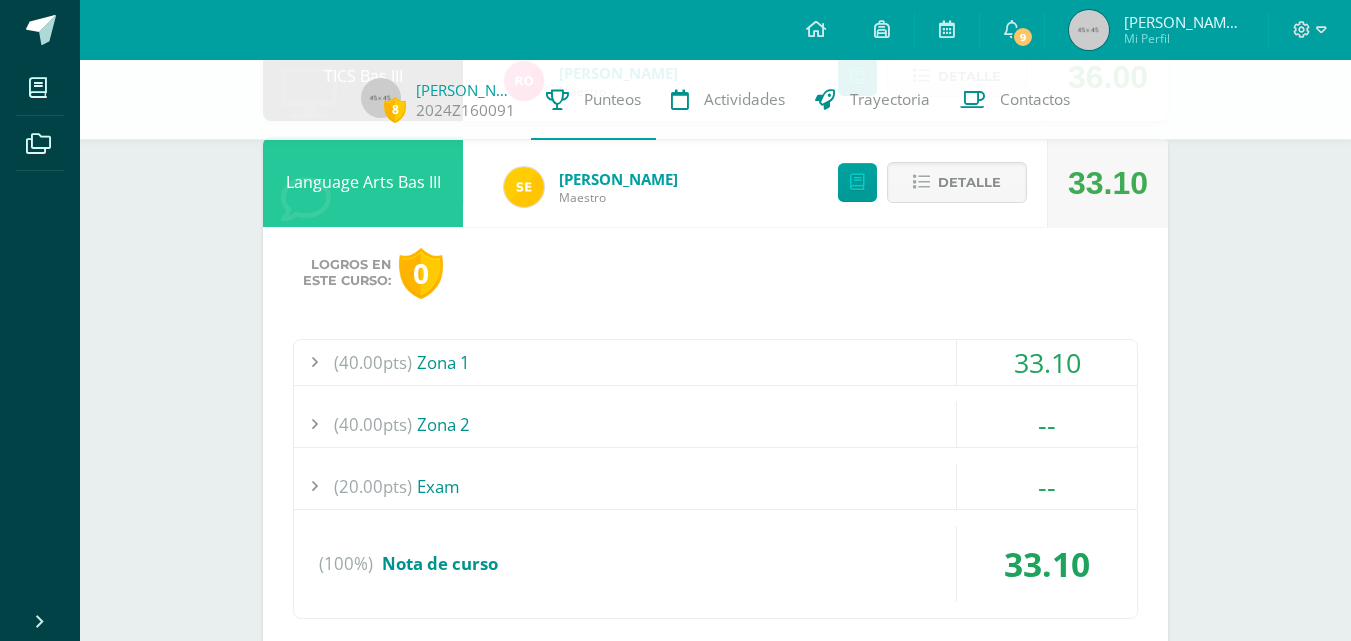 click on "(40.00pts)
Zona 1" at bounding box center [715, 362] 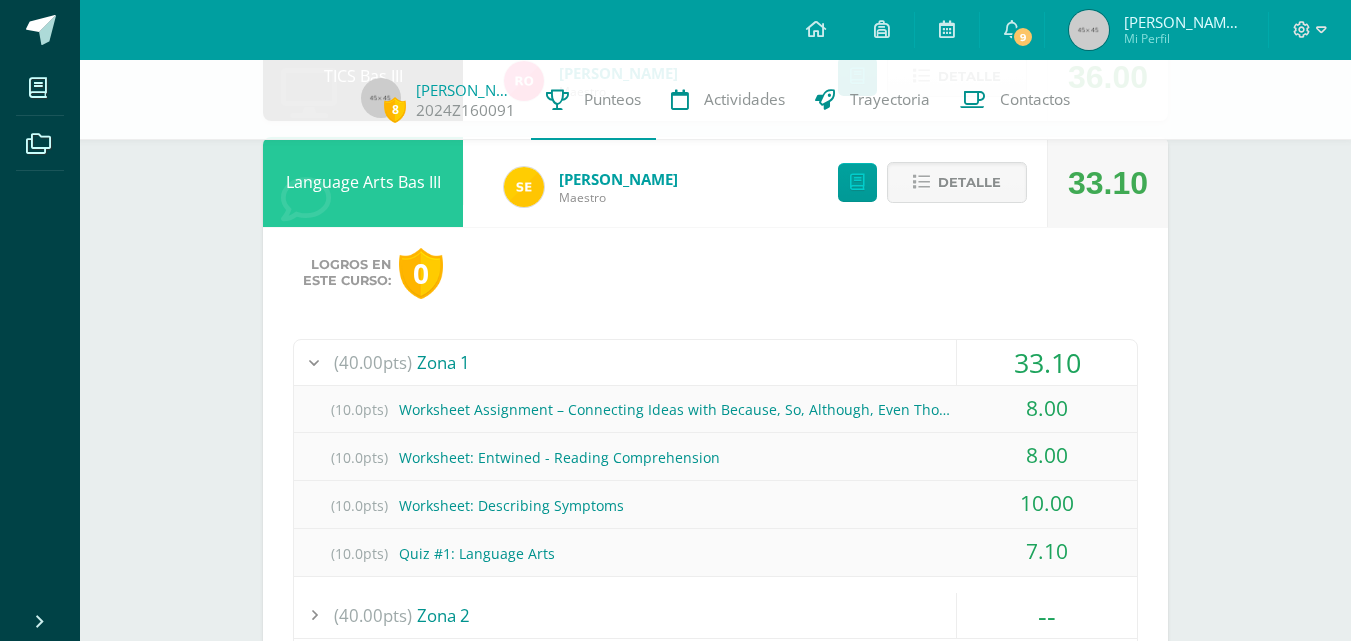 click on "(40.00pts)
Zona 1" at bounding box center [715, 362] 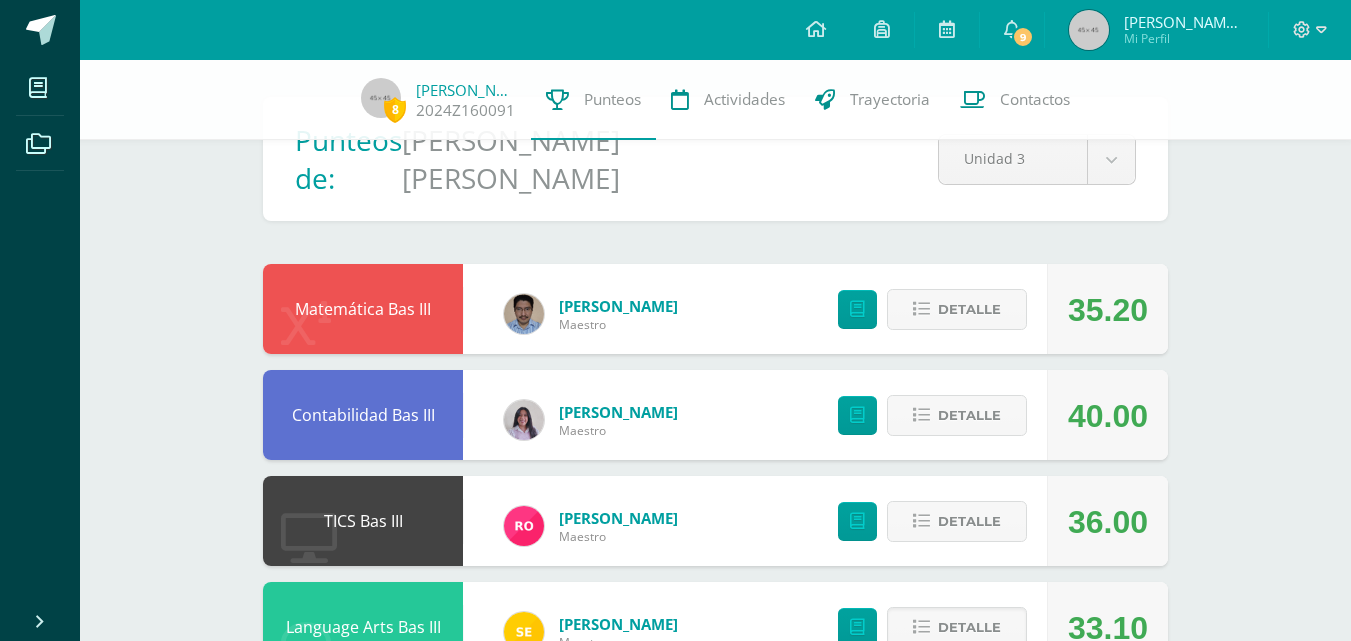 scroll, scrollTop: 80, scrollLeft: 0, axis: vertical 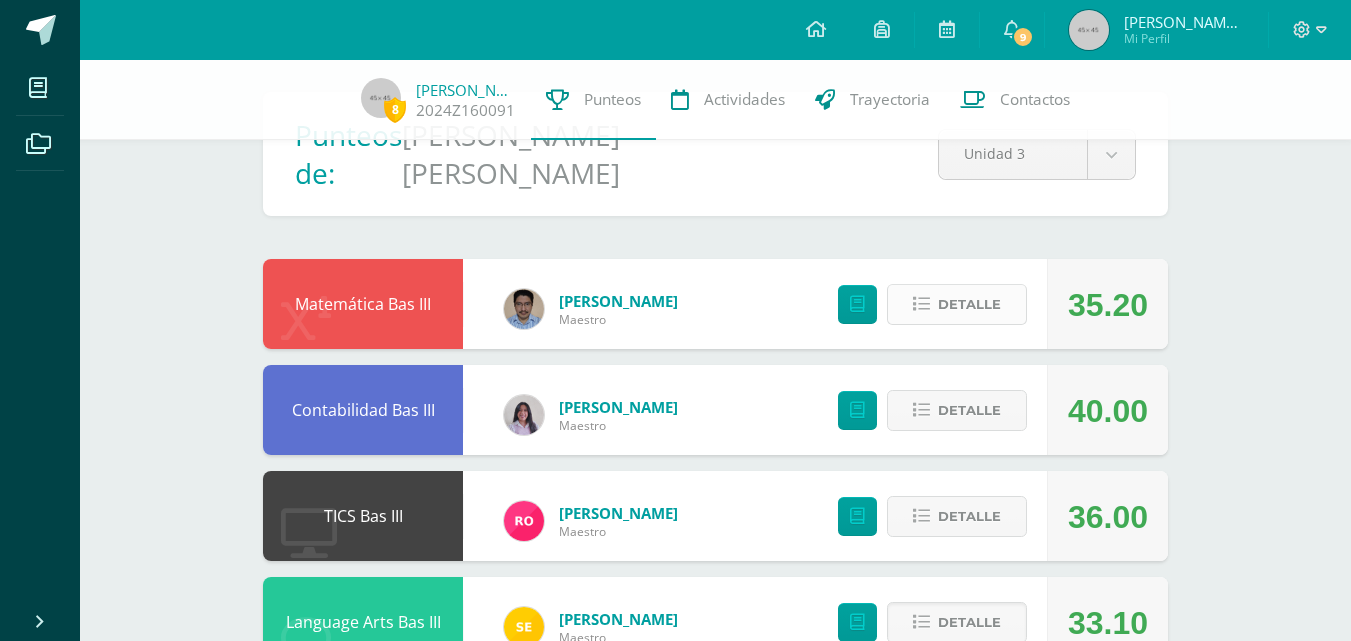 click on "Detalle" at bounding box center (969, 304) 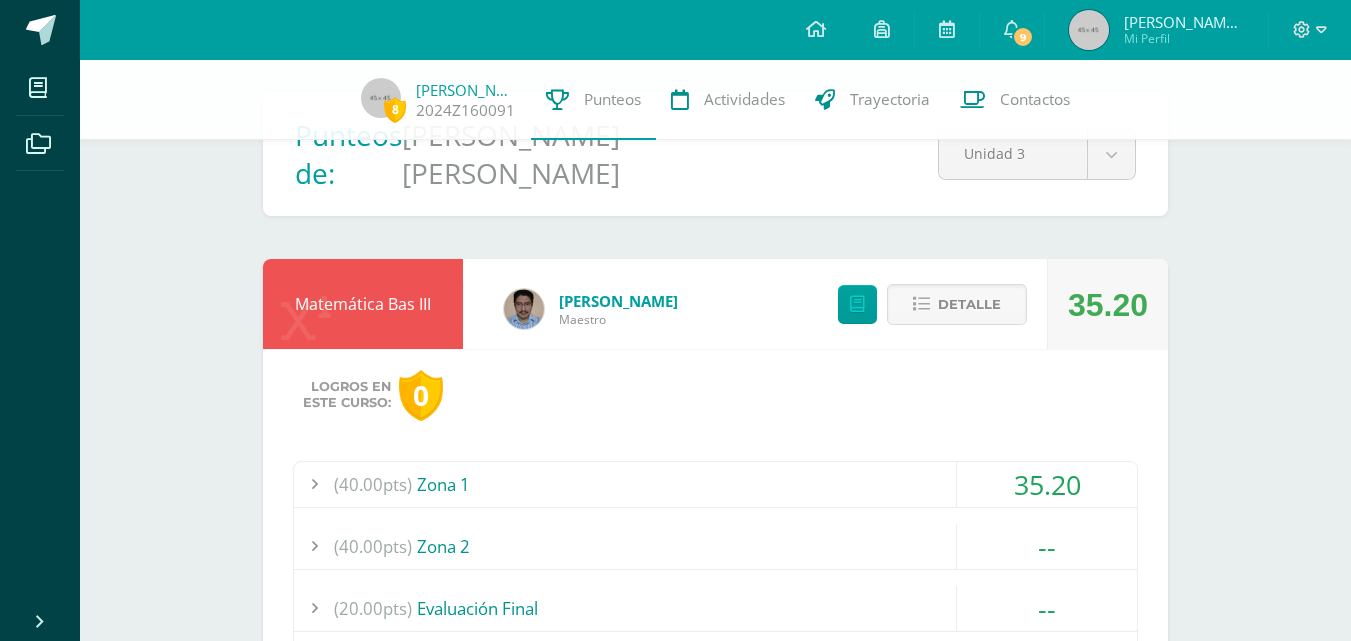 click on "(40.00pts)
Zona 1" at bounding box center (715, 484) 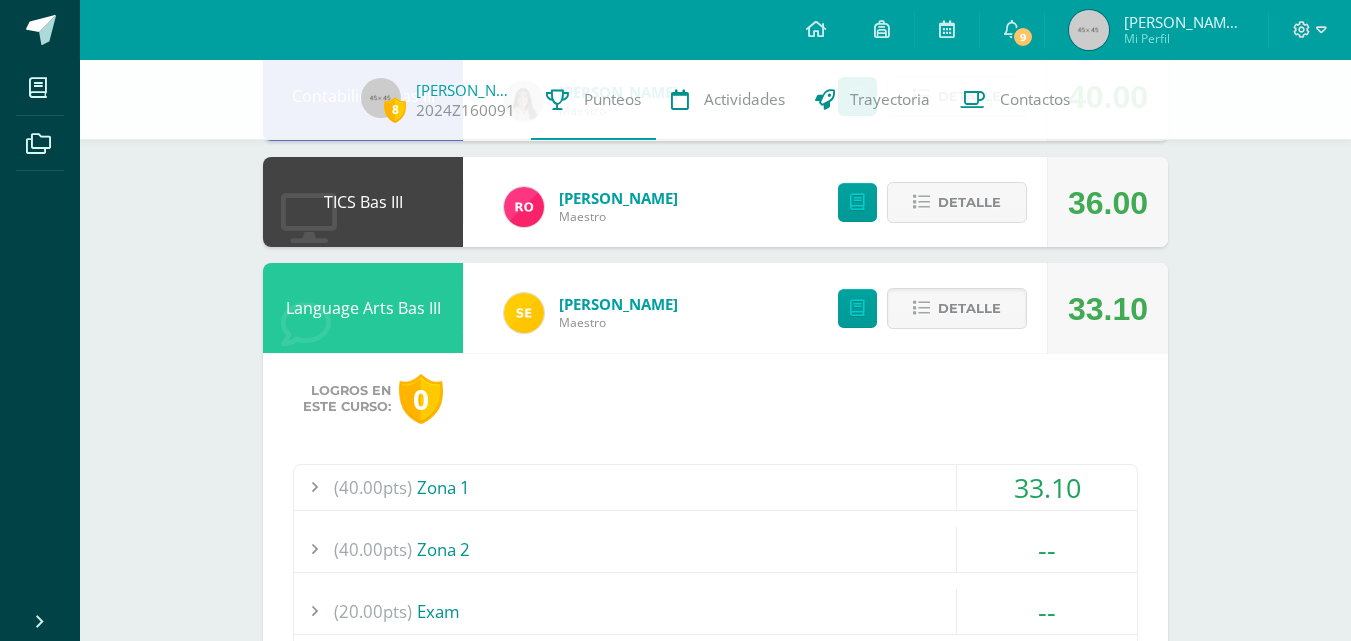 scroll, scrollTop: 1120, scrollLeft: 0, axis: vertical 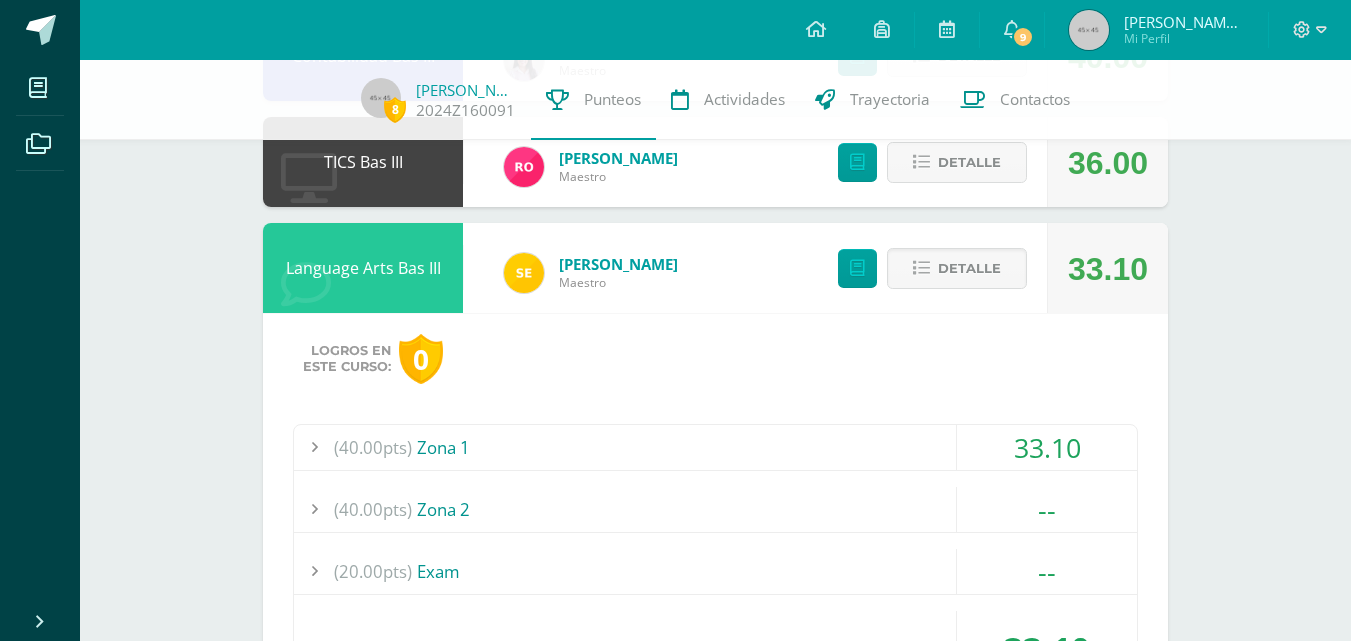 click on "(40.00pts)
Zona 1" at bounding box center (715, 447) 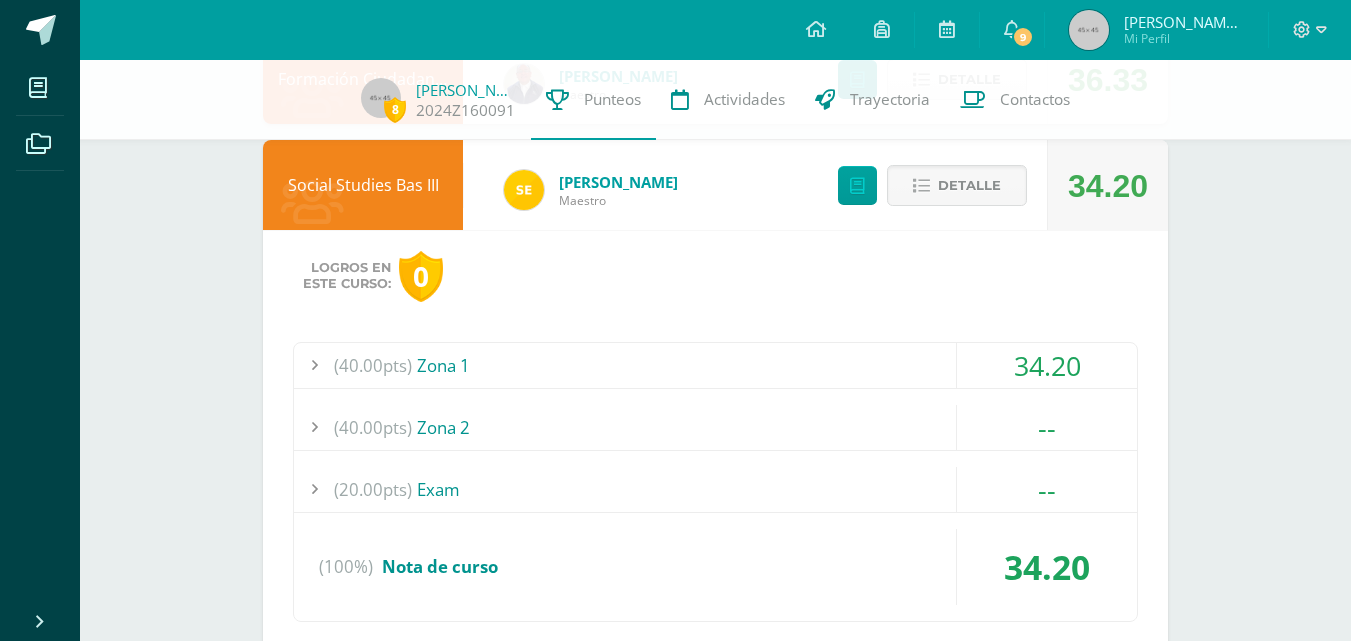 scroll, scrollTop: 3818, scrollLeft: 0, axis: vertical 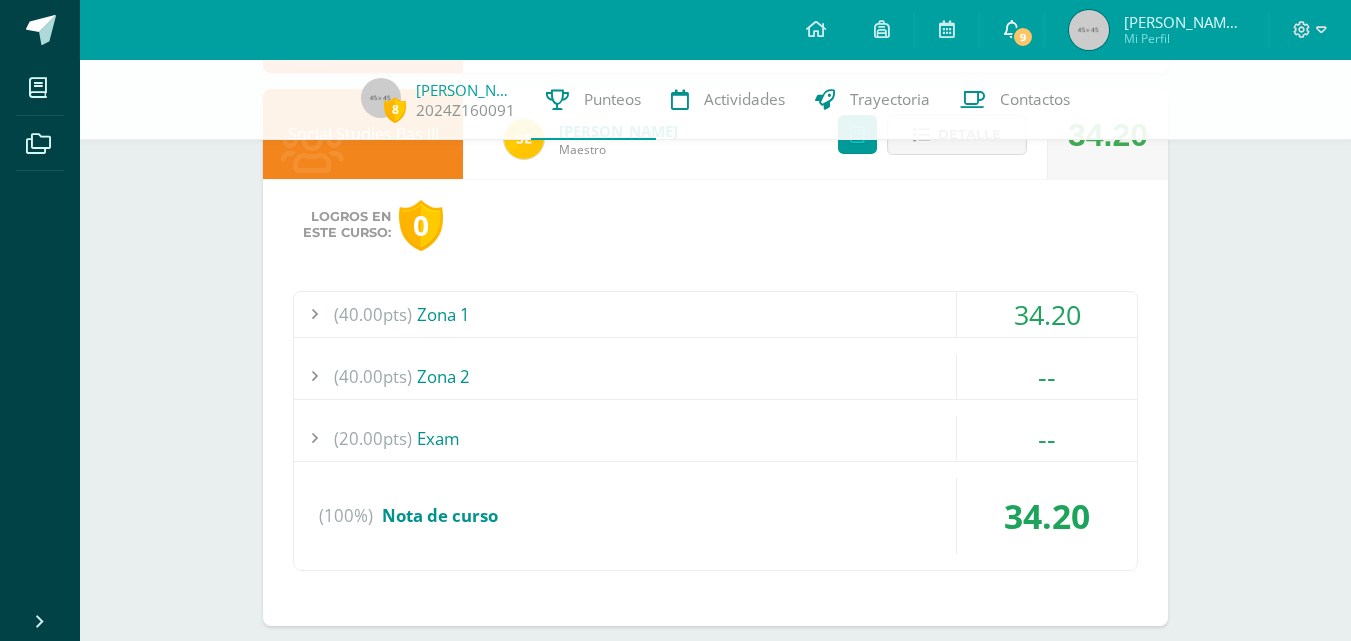 click at bounding box center [1012, 29] 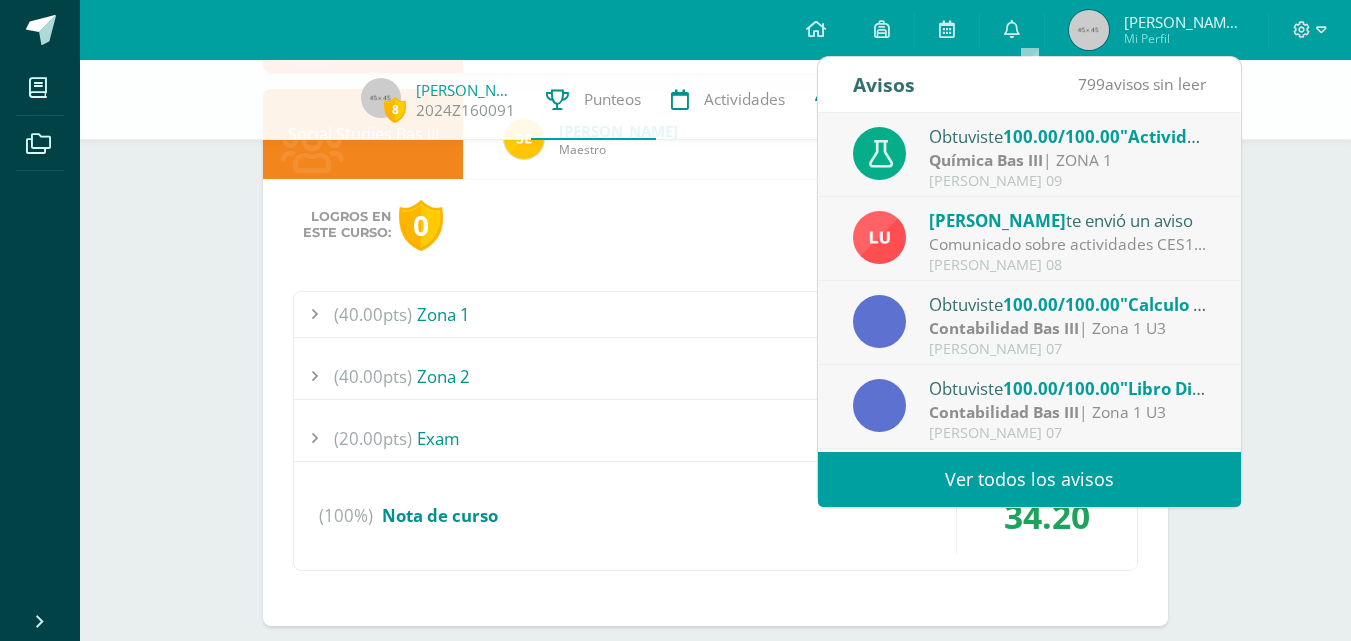 scroll, scrollTop: 296, scrollLeft: 0, axis: vertical 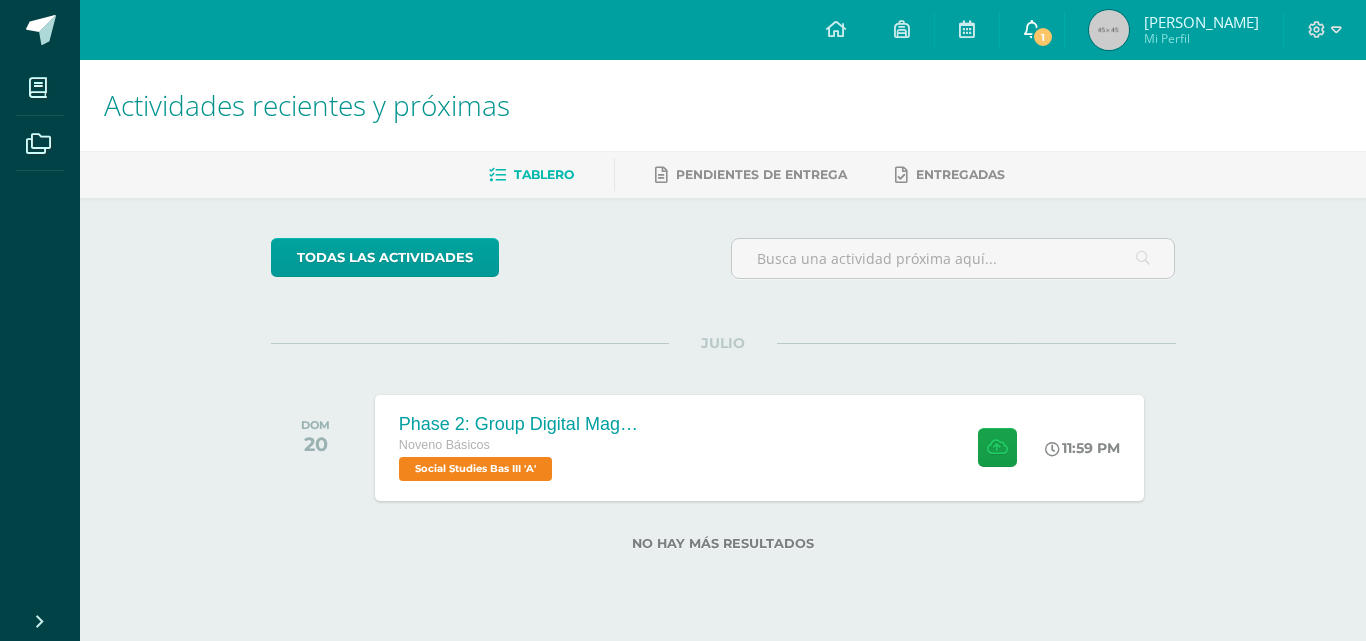 click at bounding box center [1032, 29] 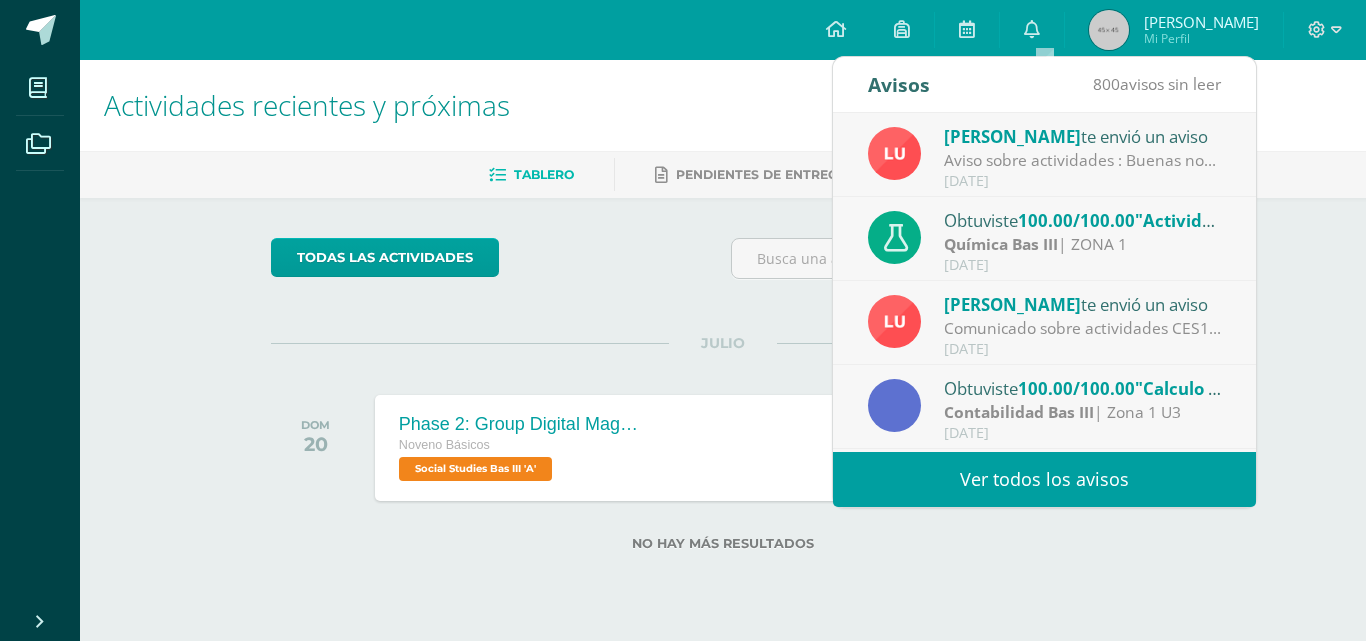 click on "Aviso sobre actividades :
Buenas noches estimada comunidad educativa.
Esperamos que se encuentren bien.
Les agradecemos leer el aviso adjunto.
Bendiciones." at bounding box center [1083, 160] 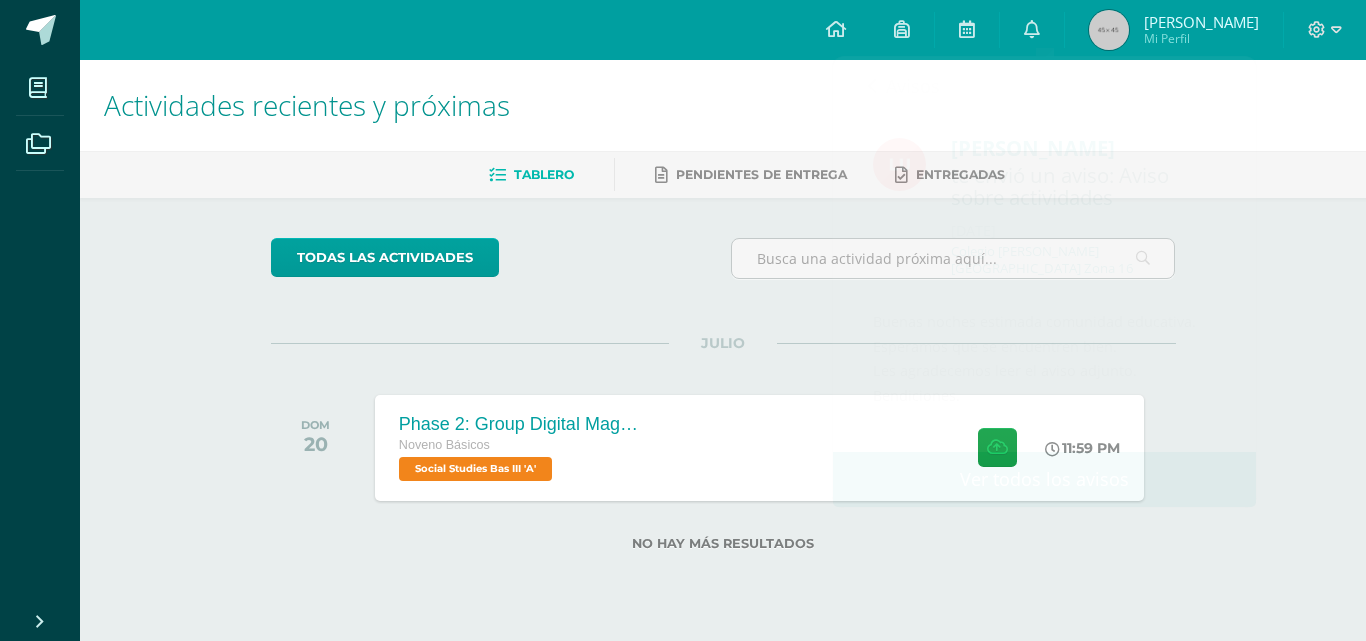 click at bounding box center [1109, 30] 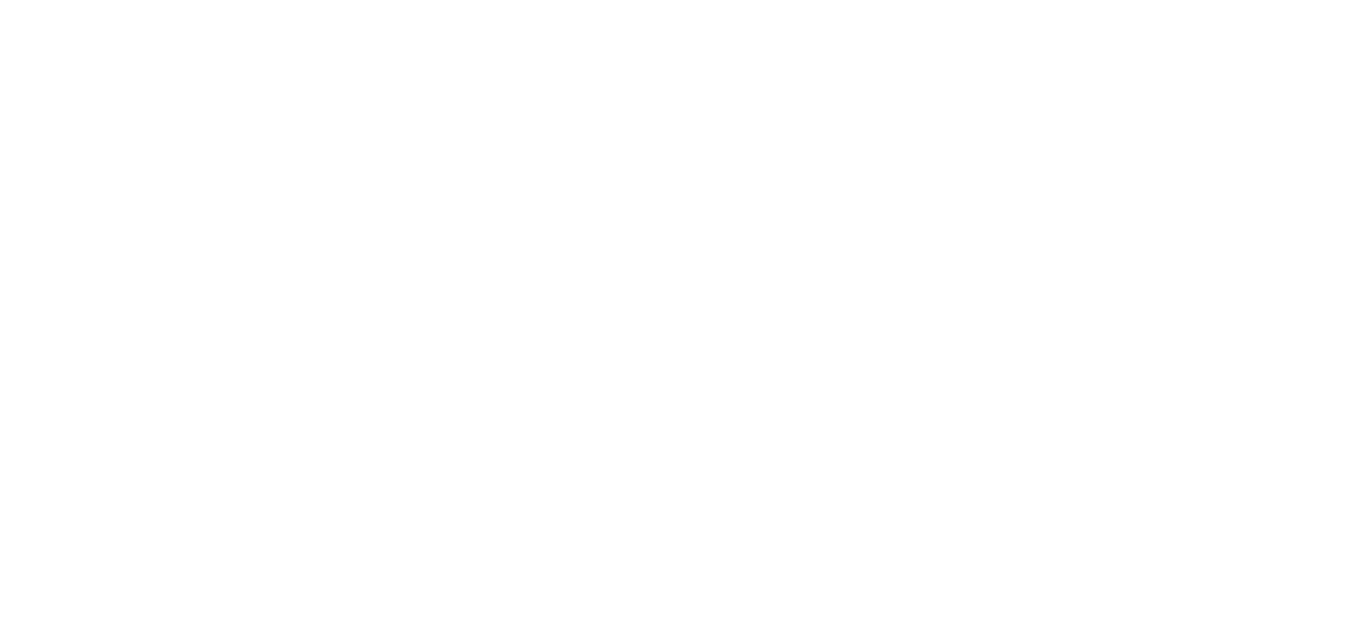 scroll, scrollTop: 0, scrollLeft: 0, axis: both 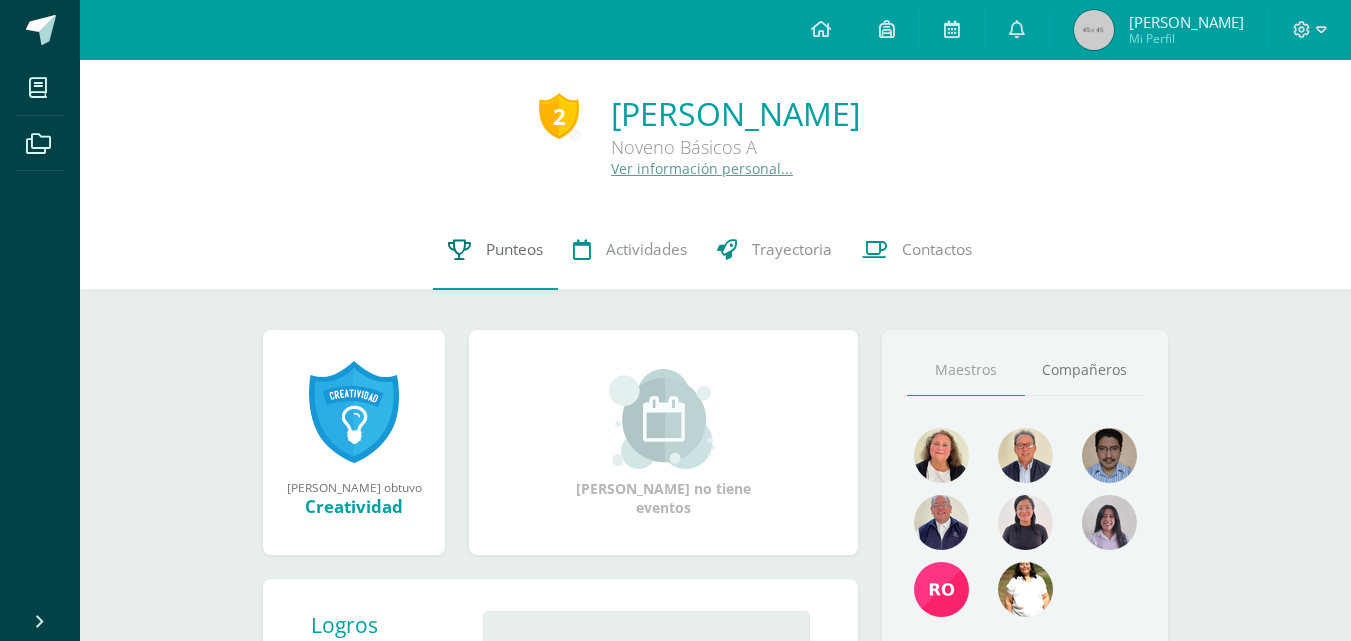 click on "Punteos" at bounding box center (495, 250) 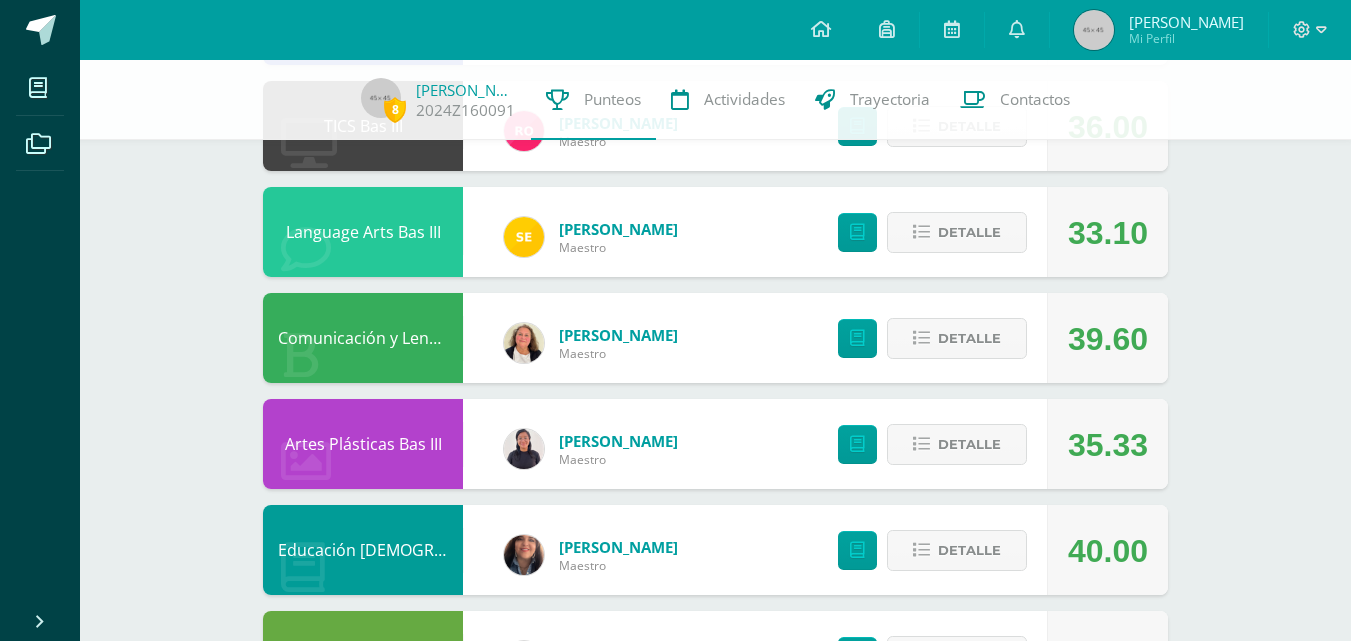 scroll, scrollTop: 560, scrollLeft: 0, axis: vertical 